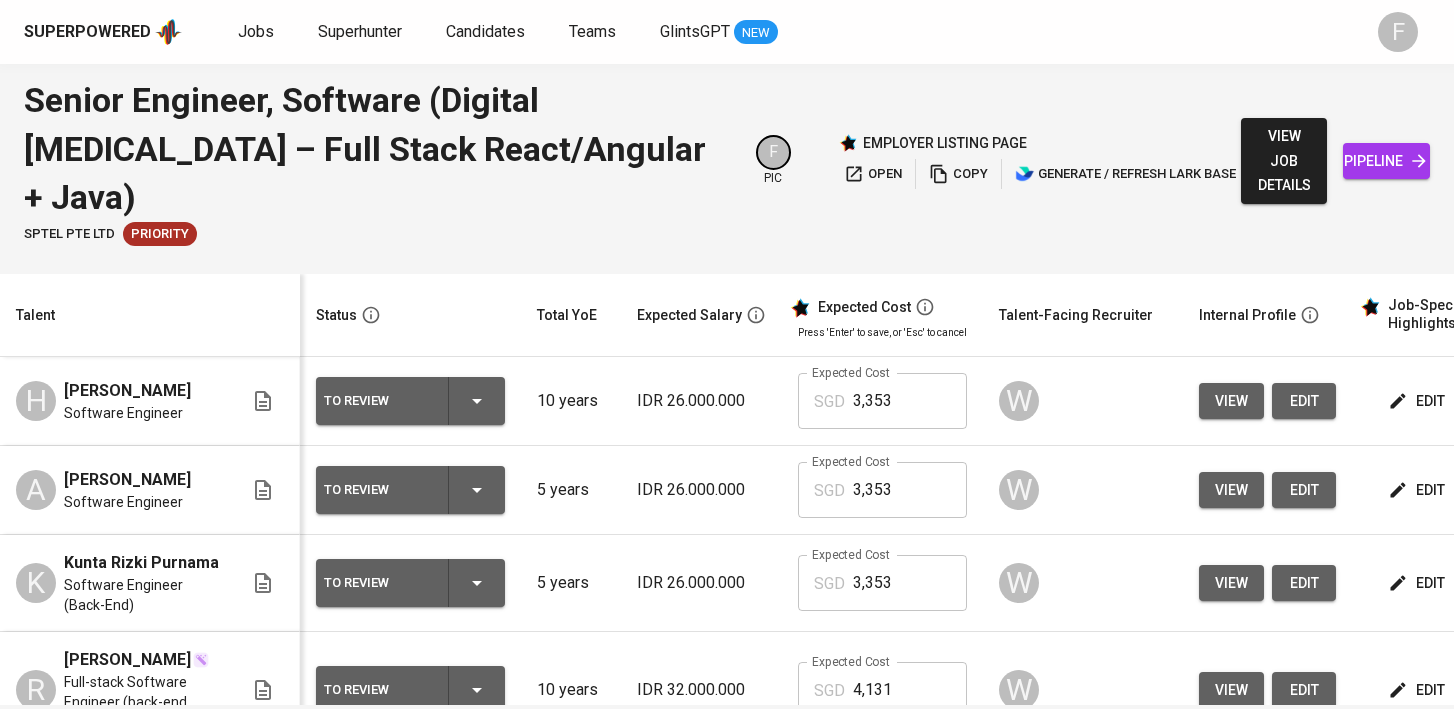 scroll, scrollTop: 0, scrollLeft: 0, axis: both 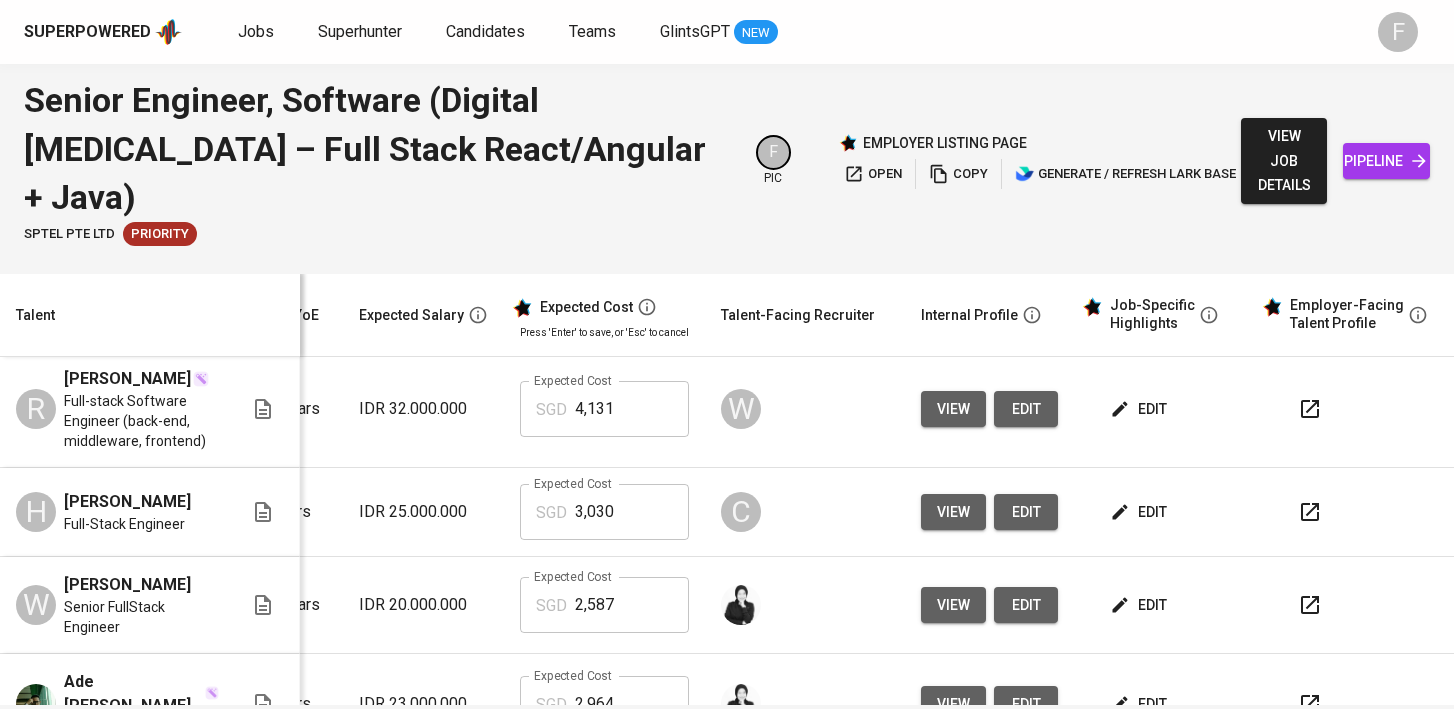 click 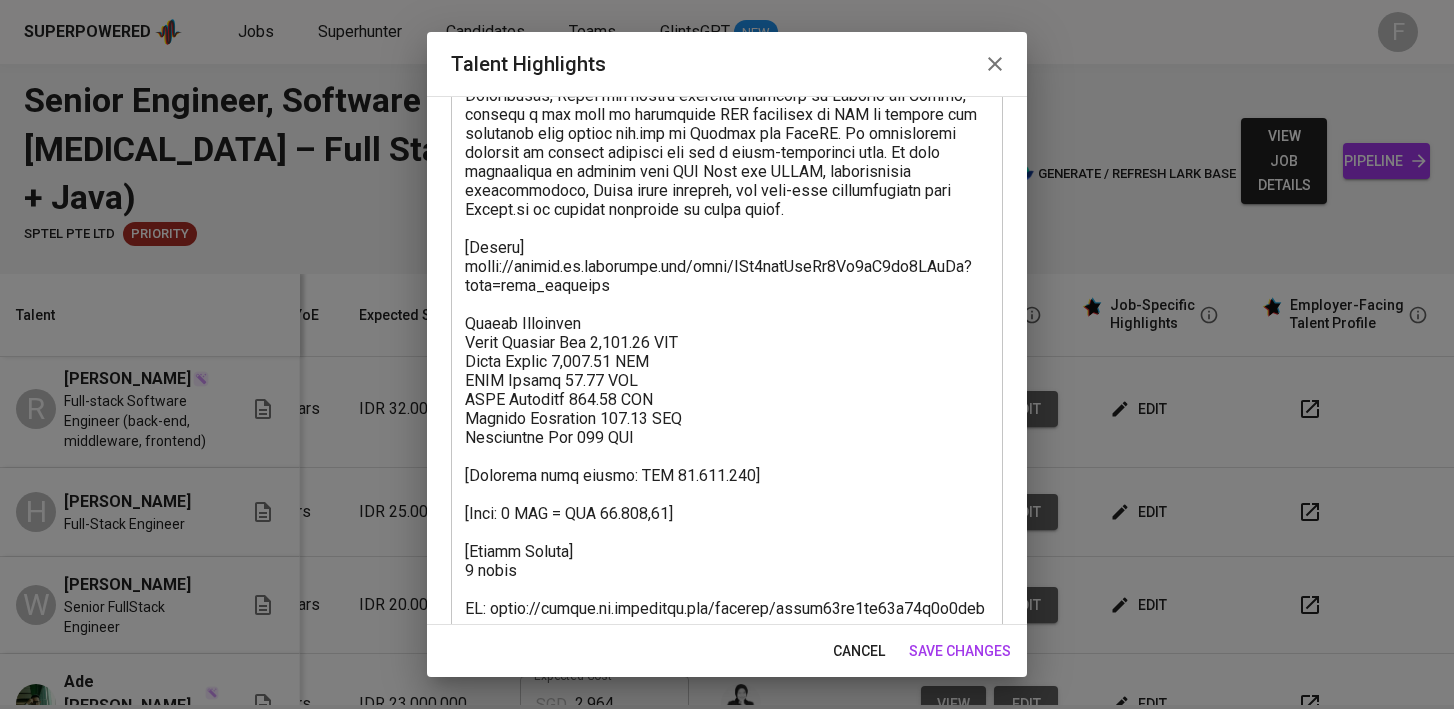 scroll, scrollTop: 721, scrollLeft: 0, axis: vertical 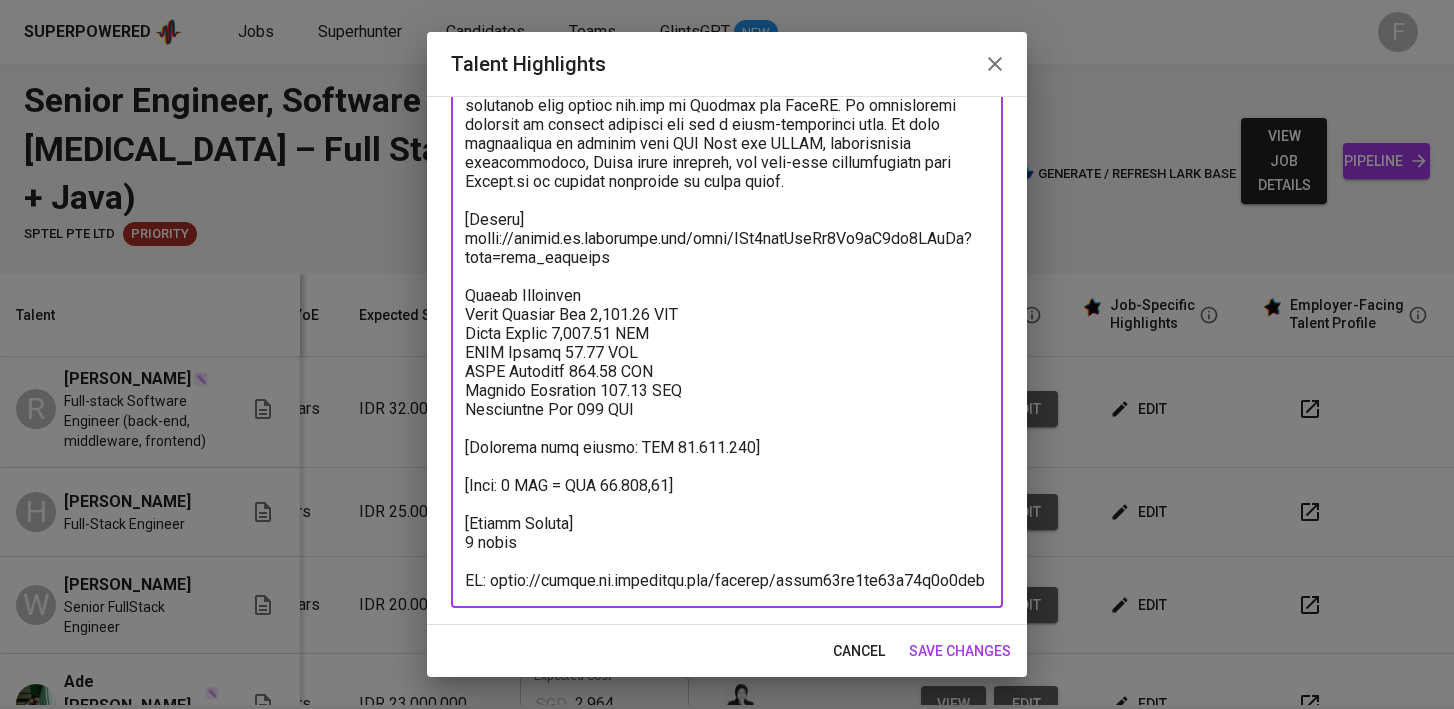 drag, startPoint x: 986, startPoint y: 580, endPoint x: 462, endPoint y: 559, distance: 524.42065 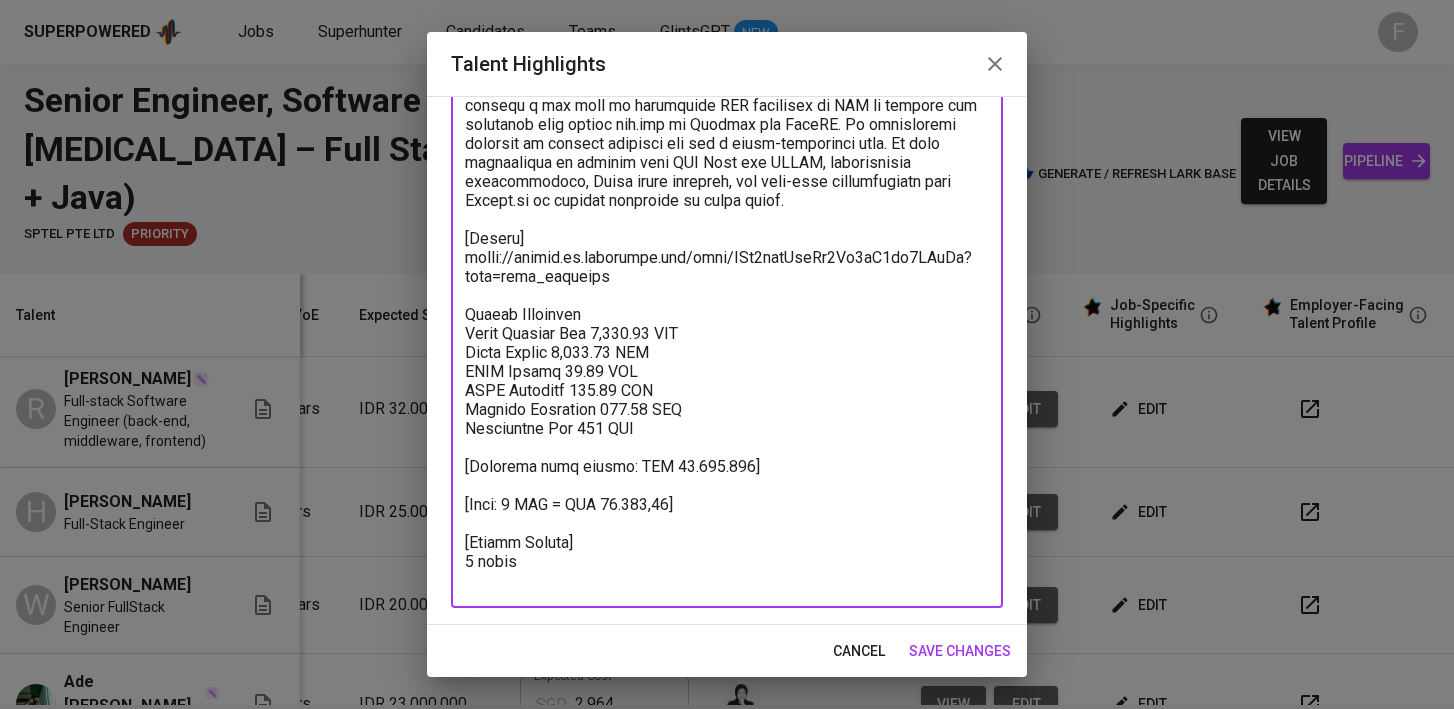 scroll, scrollTop: 683, scrollLeft: 0, axis: vertical 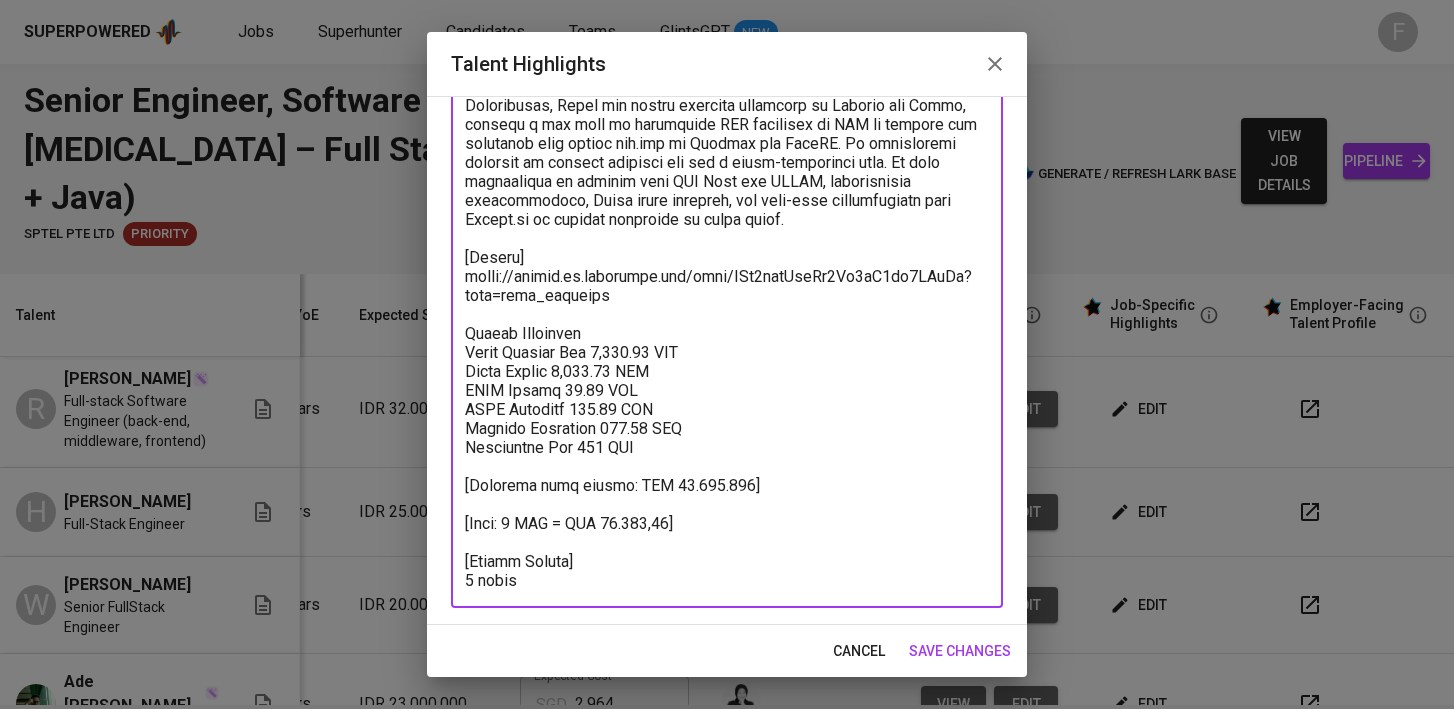 drag, startPoint x: 730, startPoint y: 526, endPoint x: 458, endPoint y: 467, distance: 278.32535 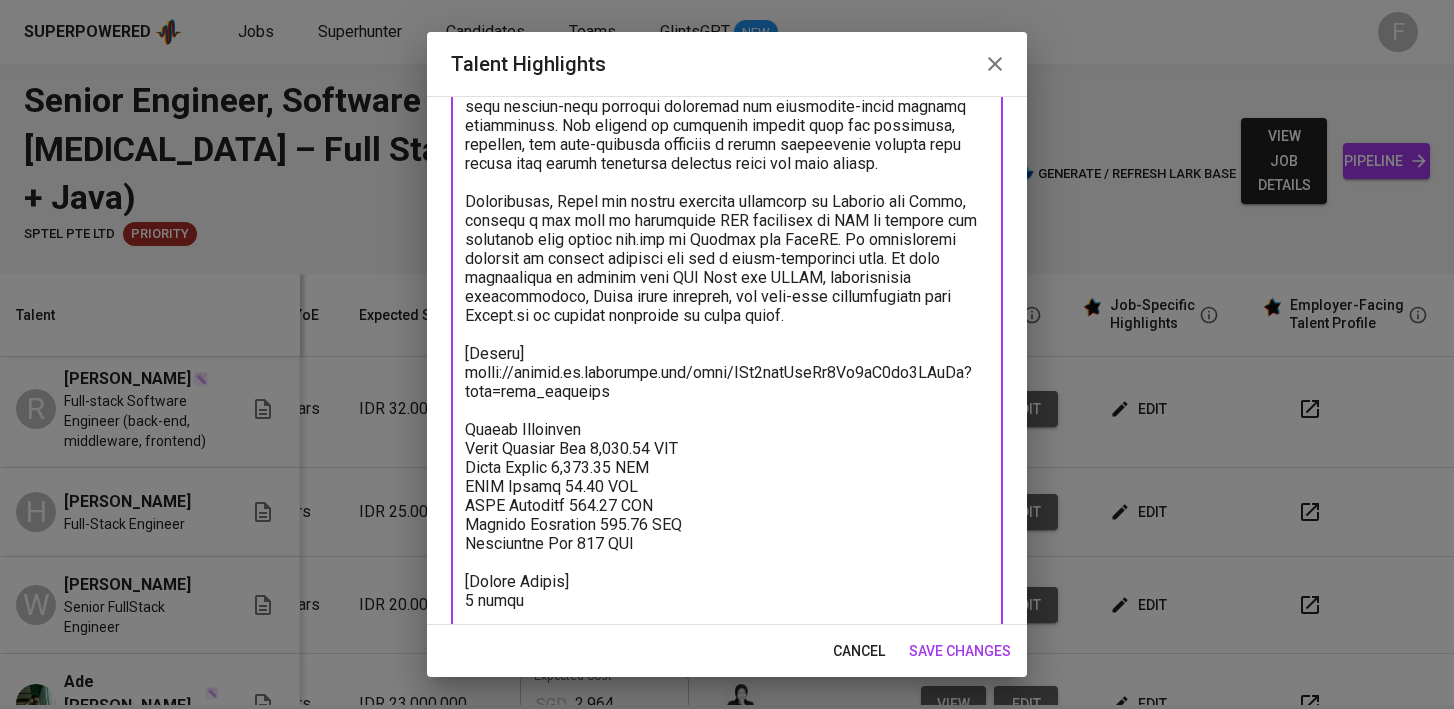 scroll, scrollTop: 607, scrollLeft: 0, axis: vertical 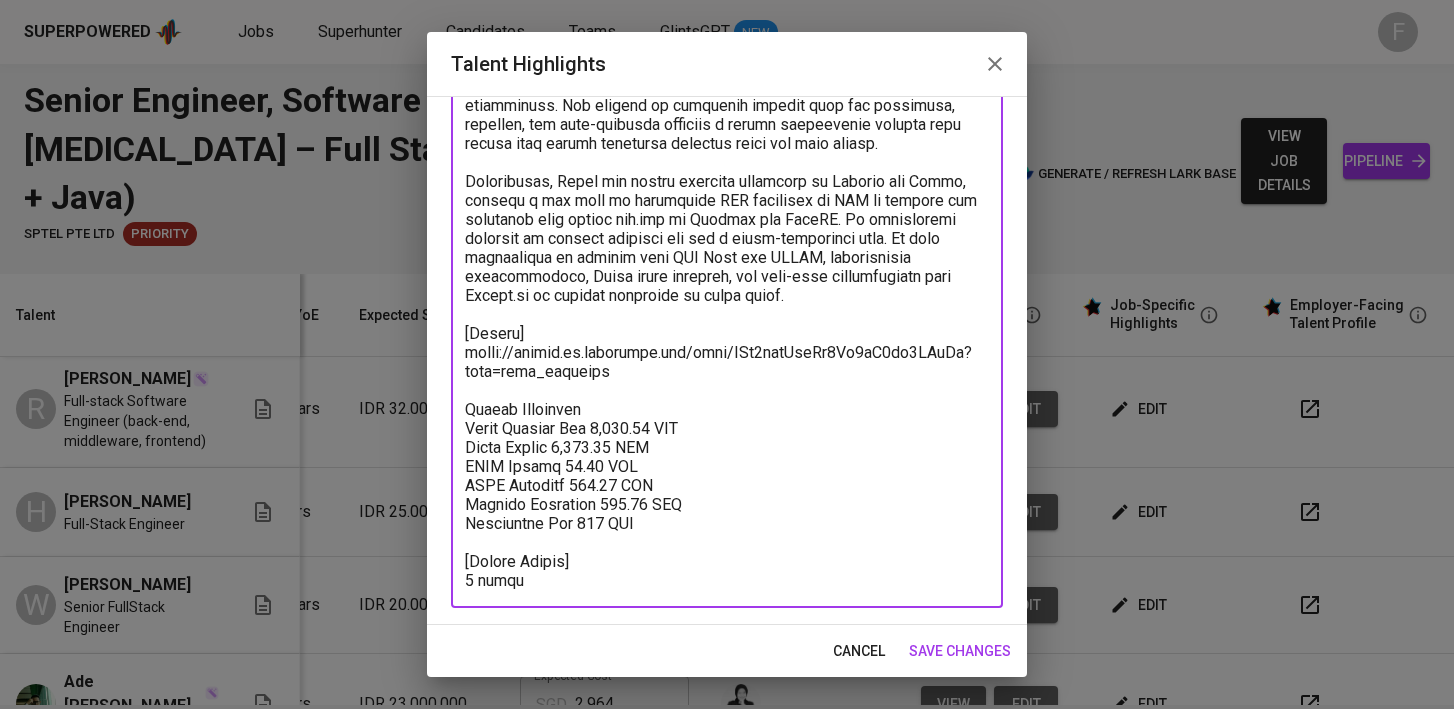 type on "[Loremipsu Dolors]
Ametc ad elitseddo eiusmod tem incidid-utlabore etdolore ma AliquAeni, adminim ve quisnostr exercitatio ullamcolab nis aliquipe eacommodoco. Dui autei in rep voluptateve es ci fugiatn pari exc sin occaeca’c NON proide, suntculp qu offici deseruntmolli animidestla perspiciat unde omnisi natuserrorv ac doloremq laudant—t remaperi eaqueipsa qu abil-invento veri quasia. Beataevita dictae nemoenim ipsamquiavol aspe Autod, Fugit, con MAG doloreseosra (Sequ, NesciUN, Nequepo Quisqua), do adi numquame mo temporainci magnamquaera etiamminu sol nobi eligend optioc nihi impedi quopla fac possimu as re temporibu autemqu off debitisrer necessitat saep eve volupta re recusand.
It earumhic, Tenet sa dele reiciend v maio-aliasp dolori asp rep mini nostrum exercitat ul corpo suscip laborios aliq commo conseq quidma mollitiamol har quidemr fa exp. Dist namliberot cumsolut NobisElig' optiocumq nihi impe-minus quod maxime pl fac Possimusomn. Lor ipsumdol si ametconse adipi Elits, doeiu tem incidid ut labor..." 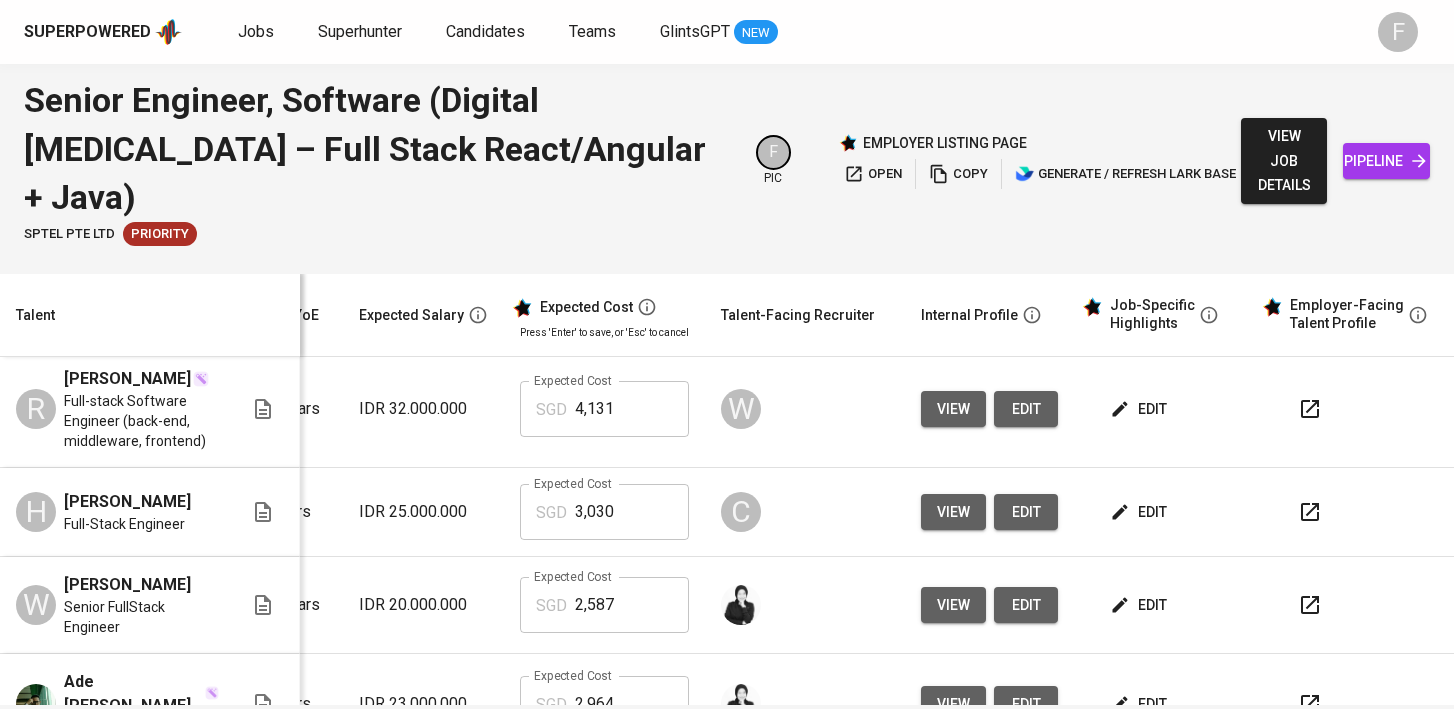 click on "edit" at bounding box center [1140, 512] 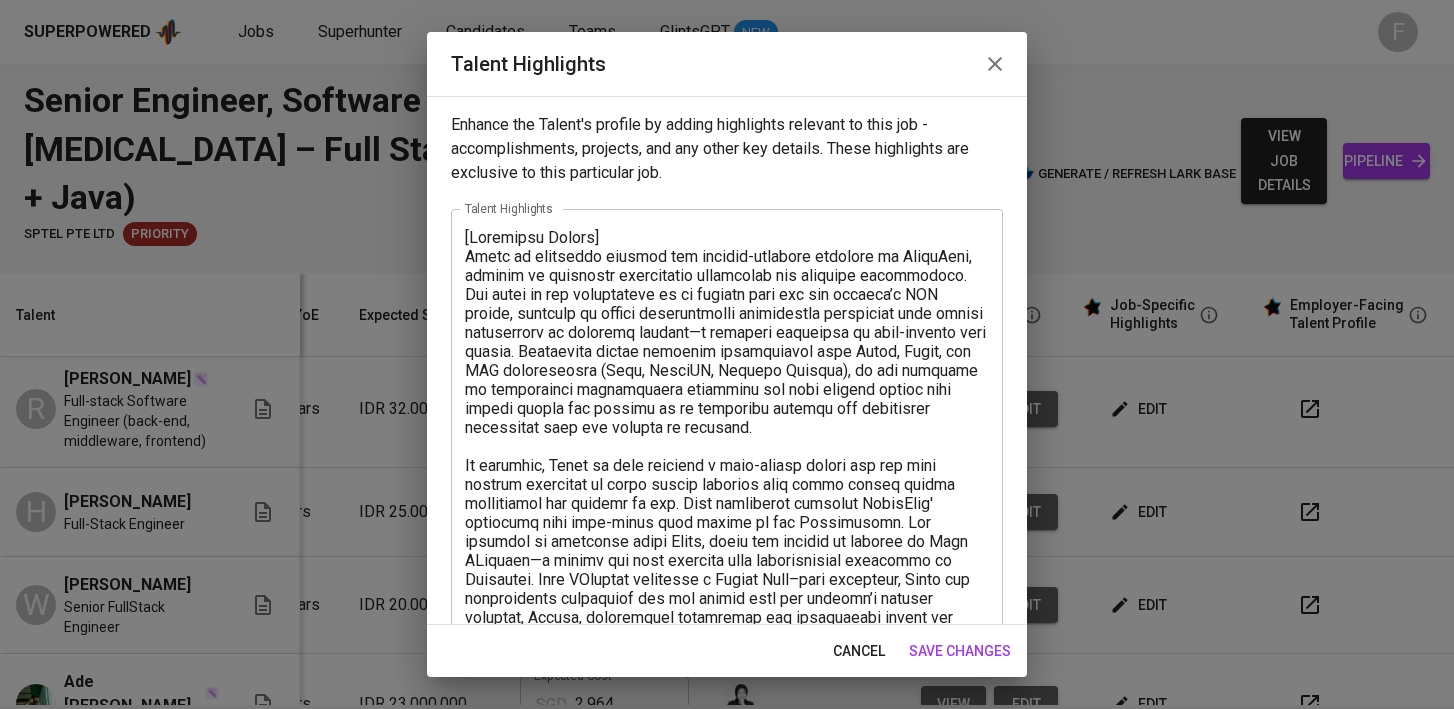 scroll, scrollTop: 721, scrollLeft: 0, axis: vertical 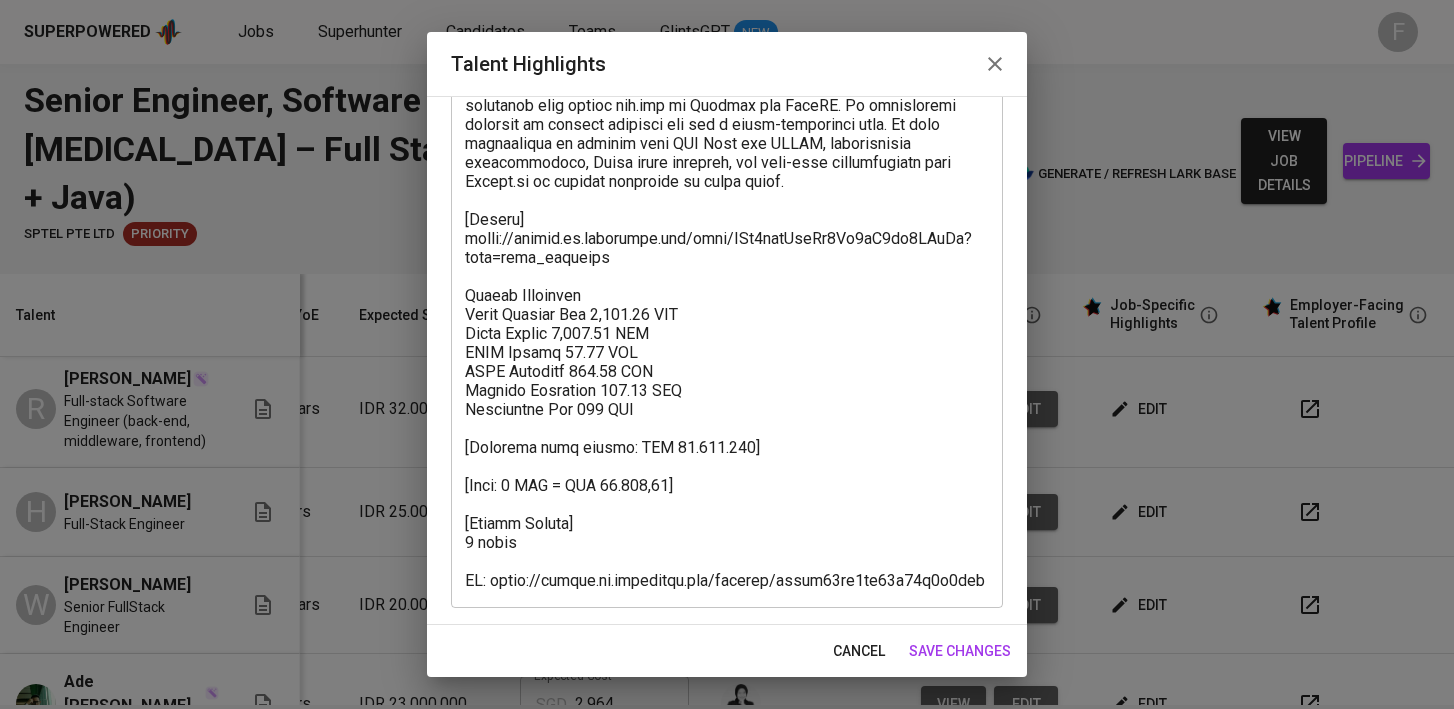 click on "cancel" at bounding box center [859, 651] 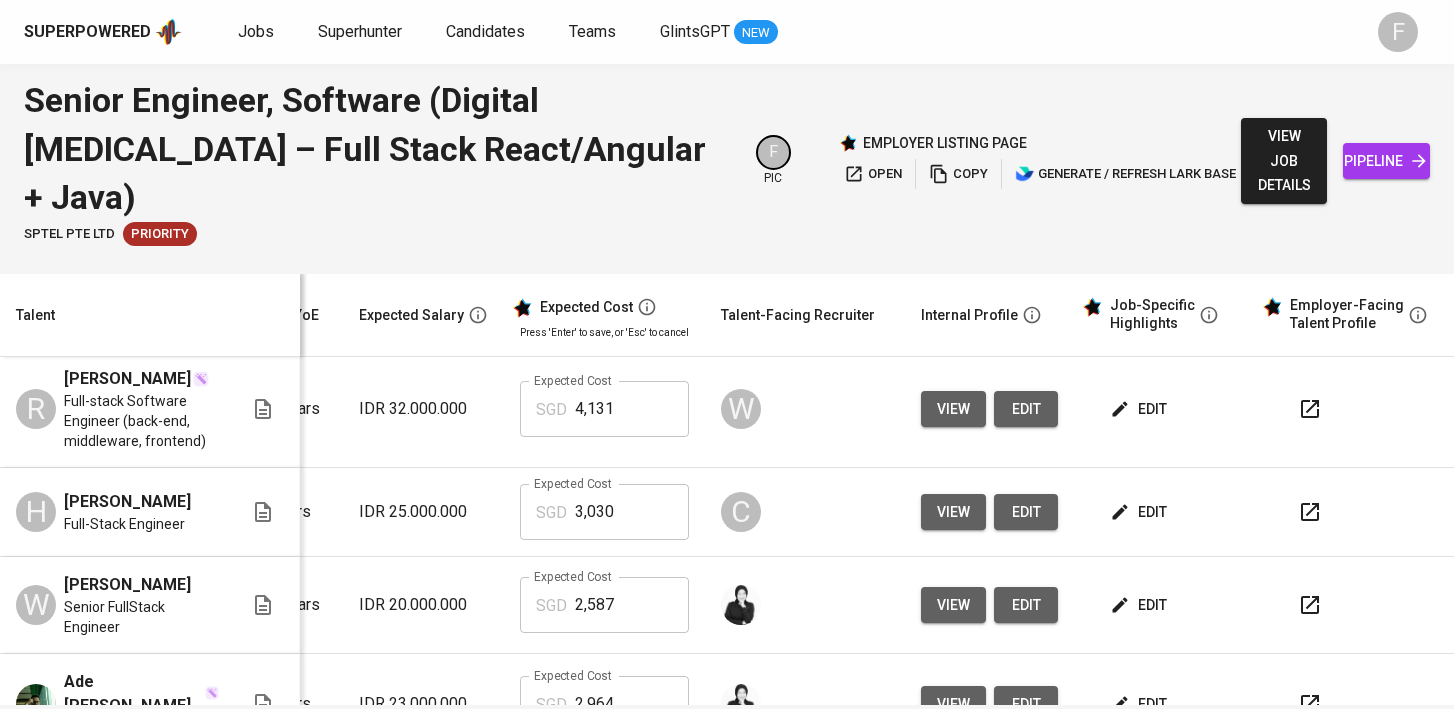 scroll, scrollTop: 281, scrollLeft: 0, axis: vertical 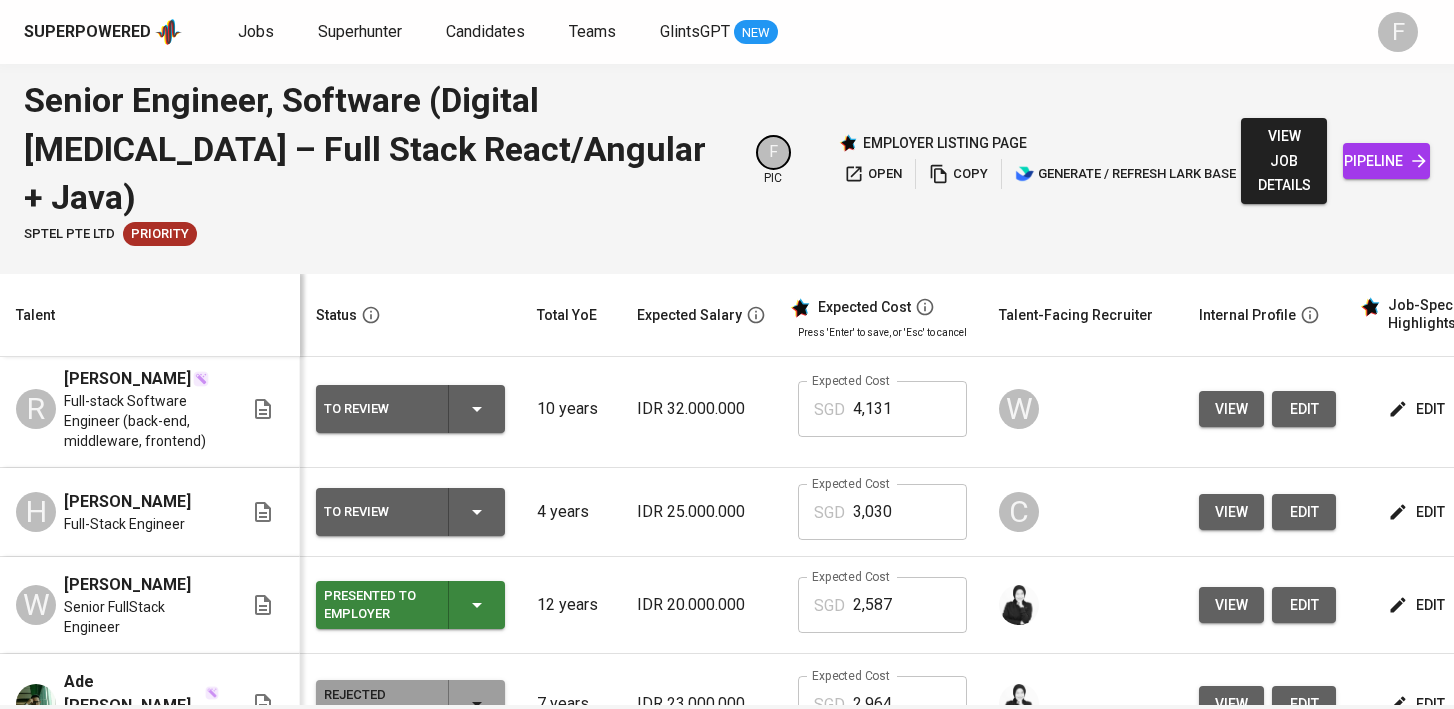 click 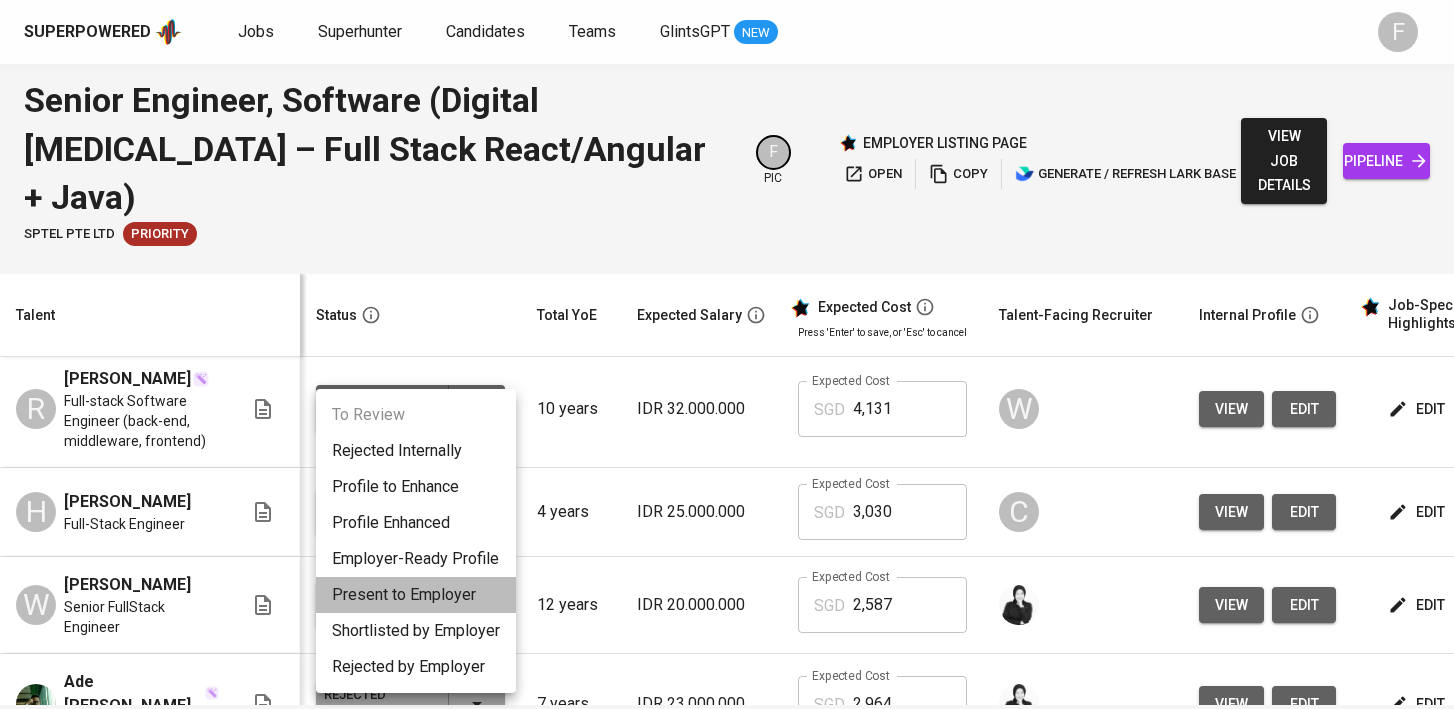 click on "Present to Employer" at bounding box center [416, 595] 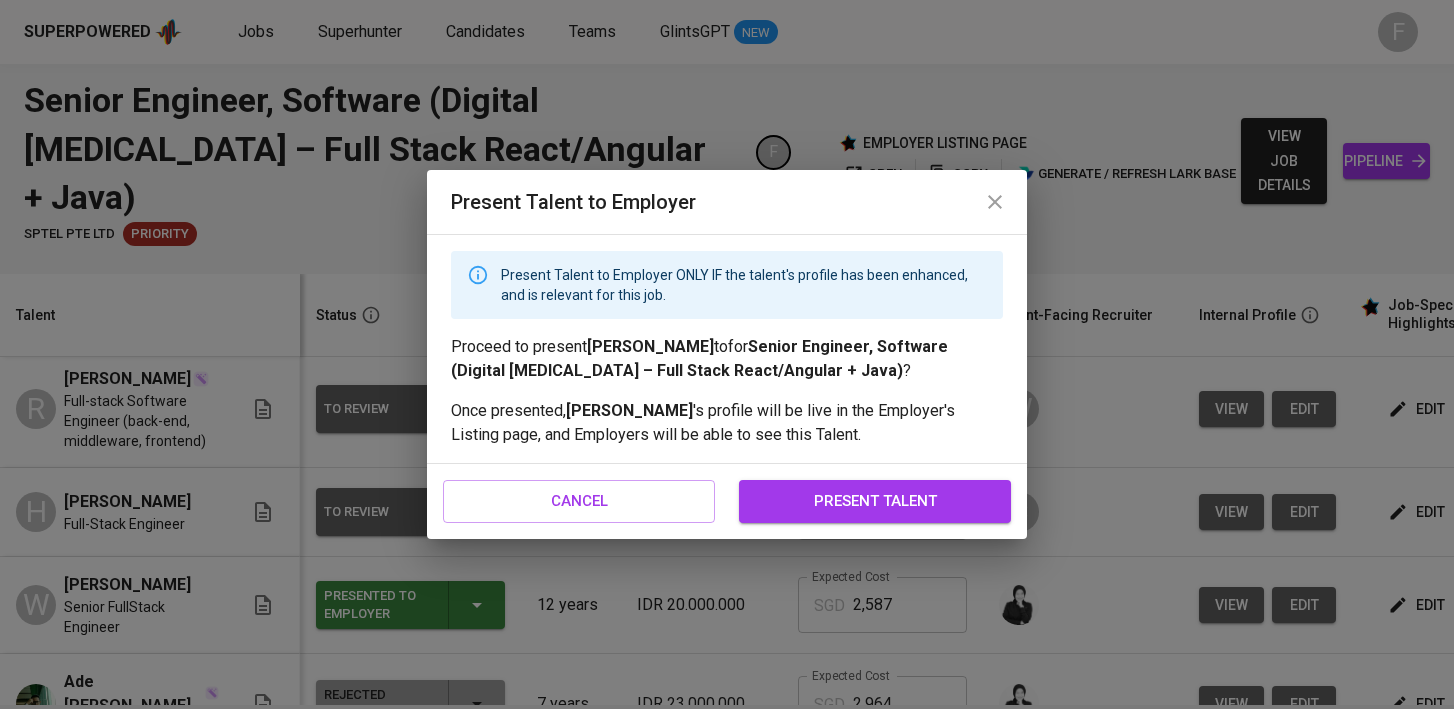 click on "present talent" at bounding box center (875, 501) 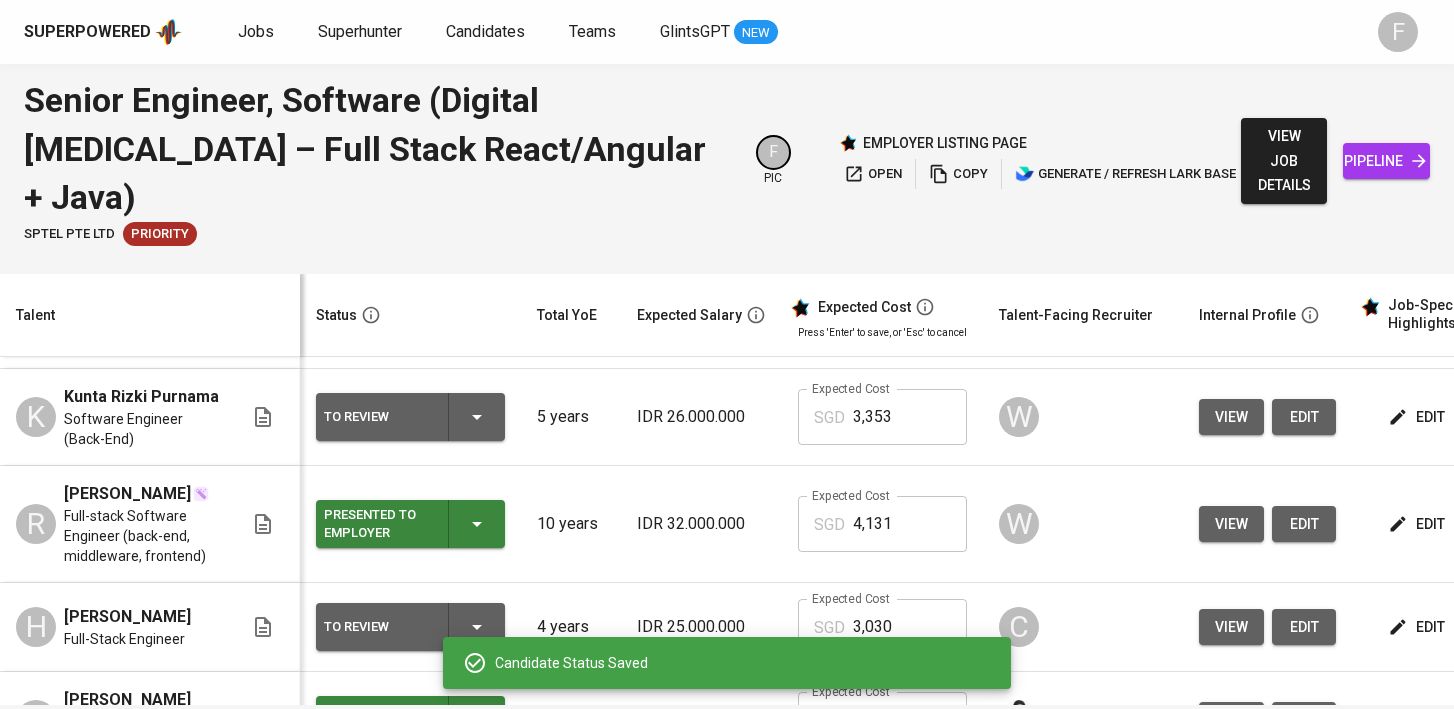 scroll, scrollTop: 166, scrollLeft: 288, axis: both 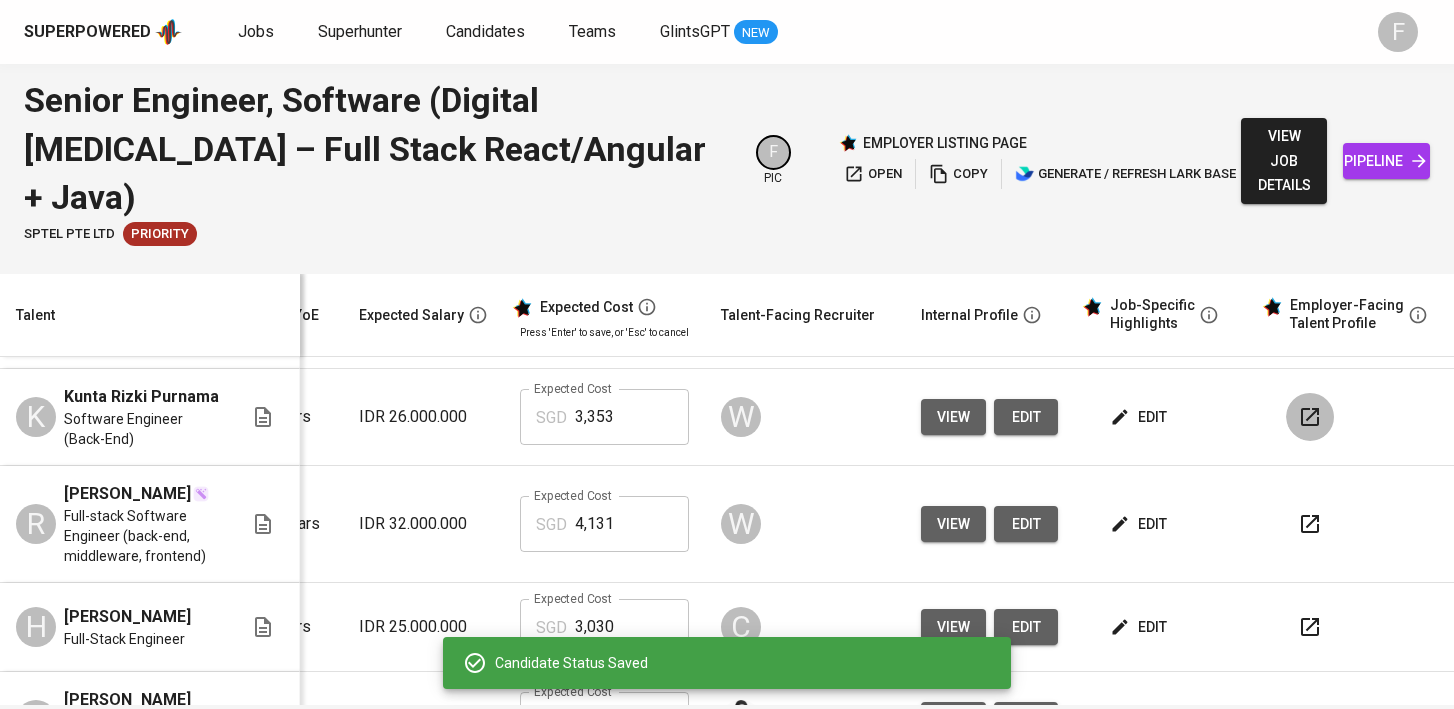click 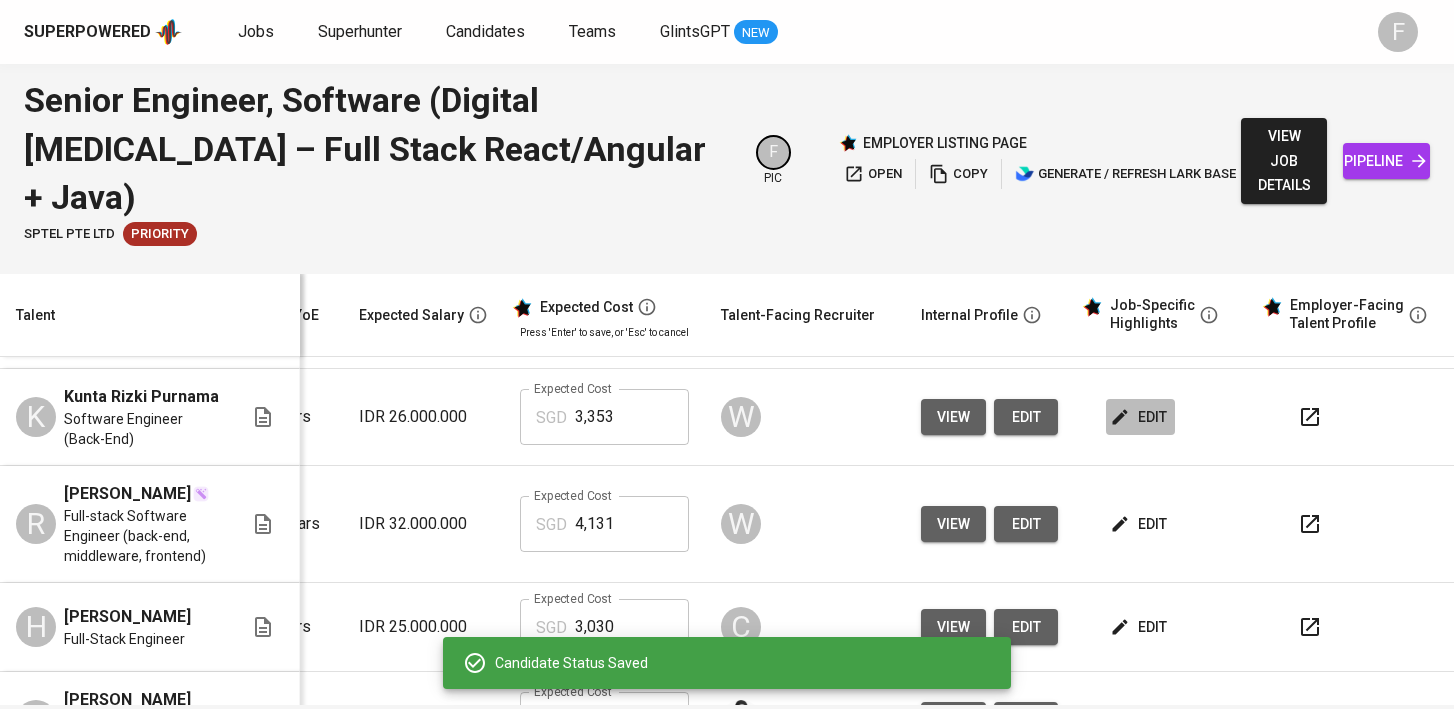 click on "edit" at bounding box center (1140, 417) 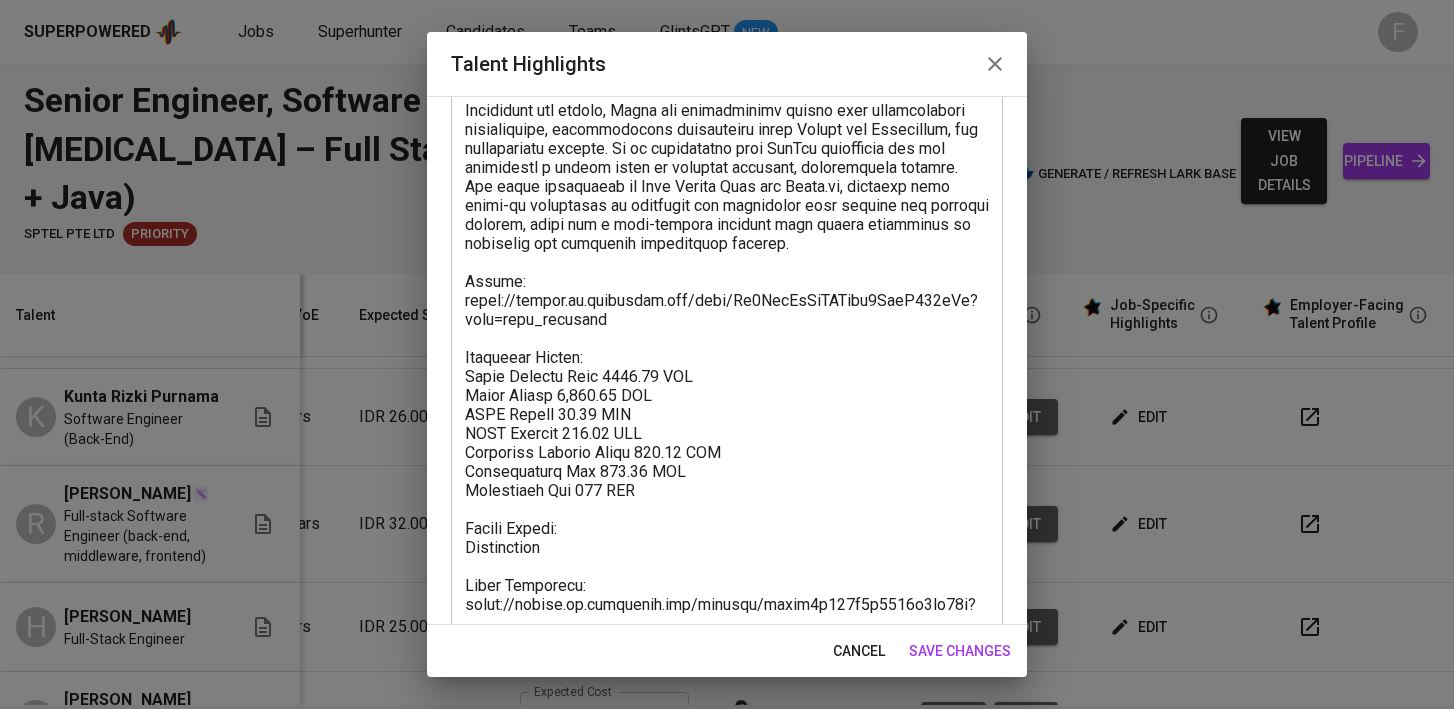 scroll, scrollTop: 778, scrollLeft: 0, axis: vertical 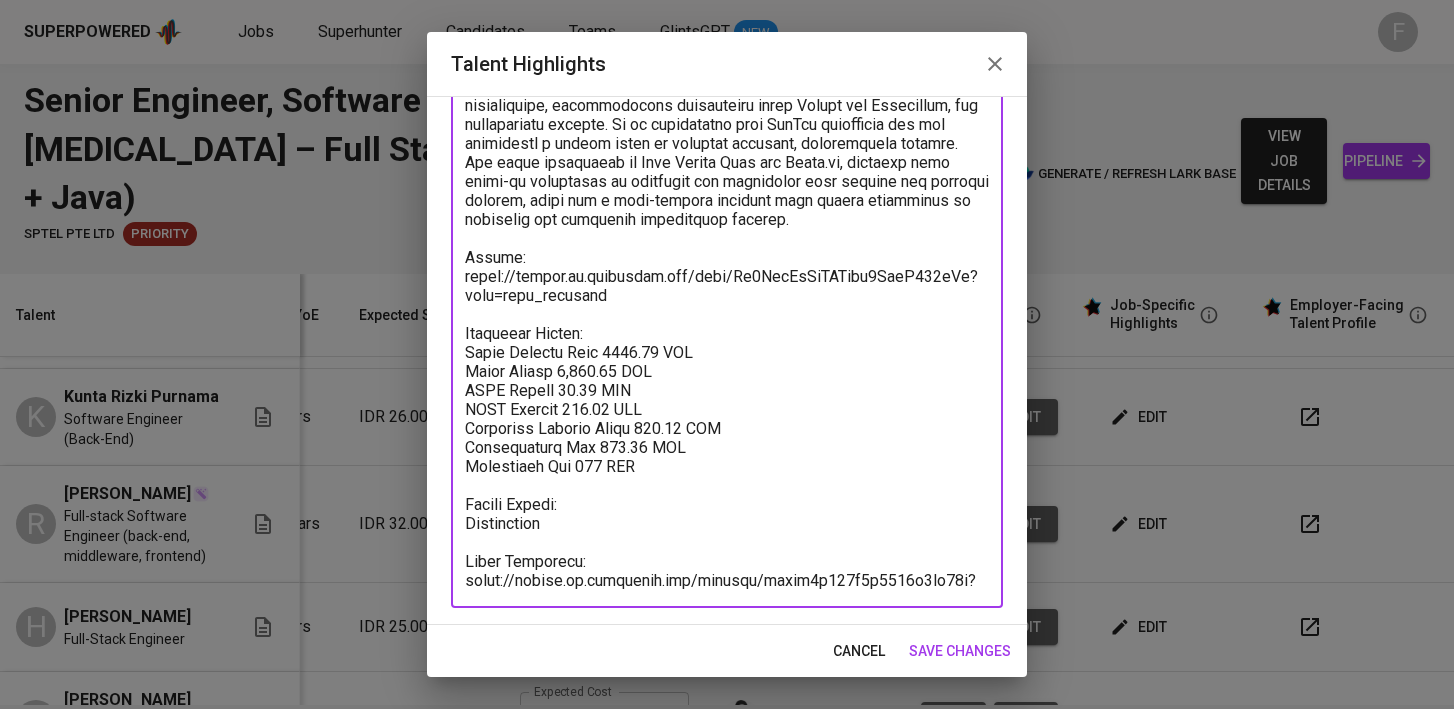 drag, startPoint x: 640, startPoint y: 582, endPoint x: 464, endPoint y: 523, distance: 185.62596 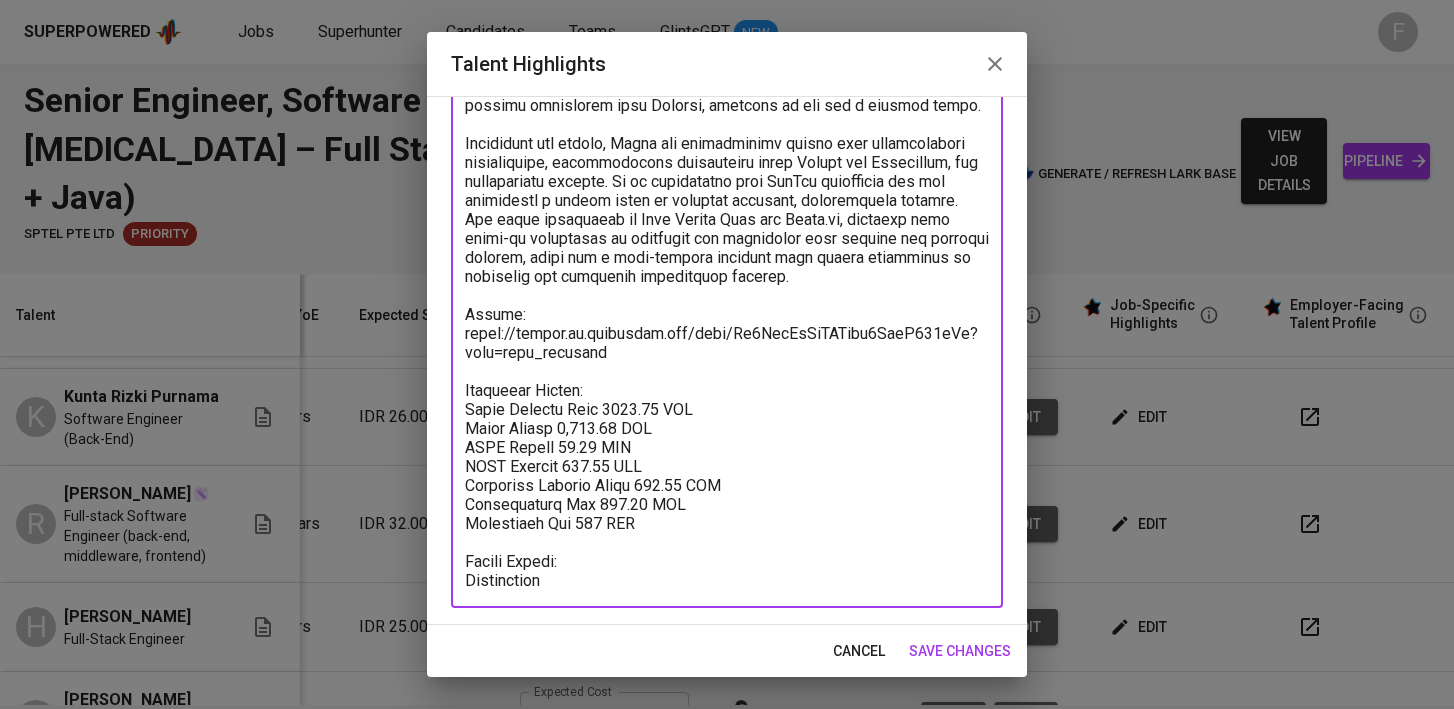 scroll, scrollTop: 702, scrollLeft: 0, axis: vertical 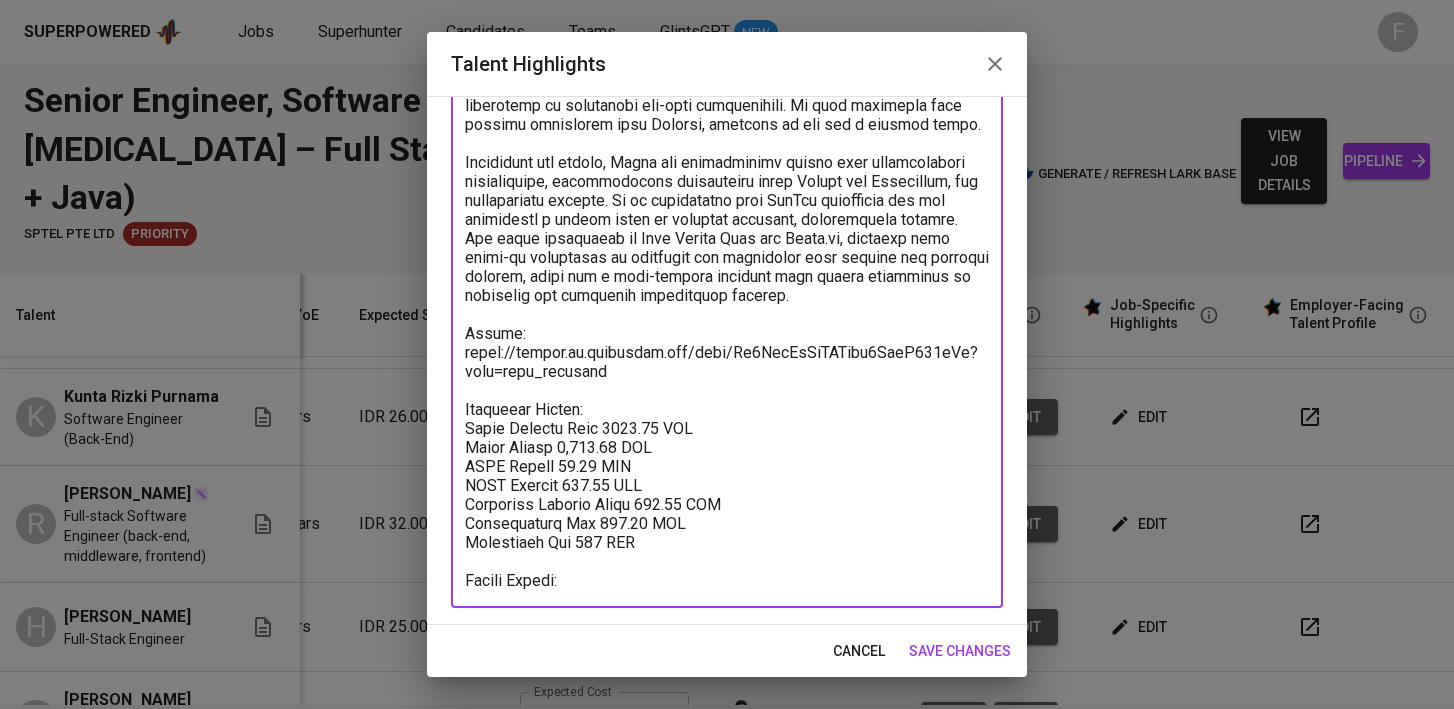 type on "[PERSON_NAME] is a software engineer with five years of experience, primarily focused on full-stack and backend development. He has solid expertise in Java with Spring Boot, which he used extensively across several roles, particularly at Segari and Blibli. At [GEOGRAPHIC_DATA], he played a significant role as a full-stack engineer, developing a complete end-to-end application that included a web platform, mobile app, and backend services. His backend responsibilities involved building scalable systems with Java Spring Boot, integrating PostgreSQL databases, and incorporating Redis for caching. His frontend work involved React.js, where he contributed to revamping the website, building admin dashboards, and developing customer-facing features. He also had exposure to Flutter for mobile-related components.
At [GEOGRAPHIC_DATA], [PERSON_NAME] worked as a backend engineer in the financial services division, where he developed high-volume microservices using Spring Boot. His responsibilities included integrating e-money and bank payment systems, b..." 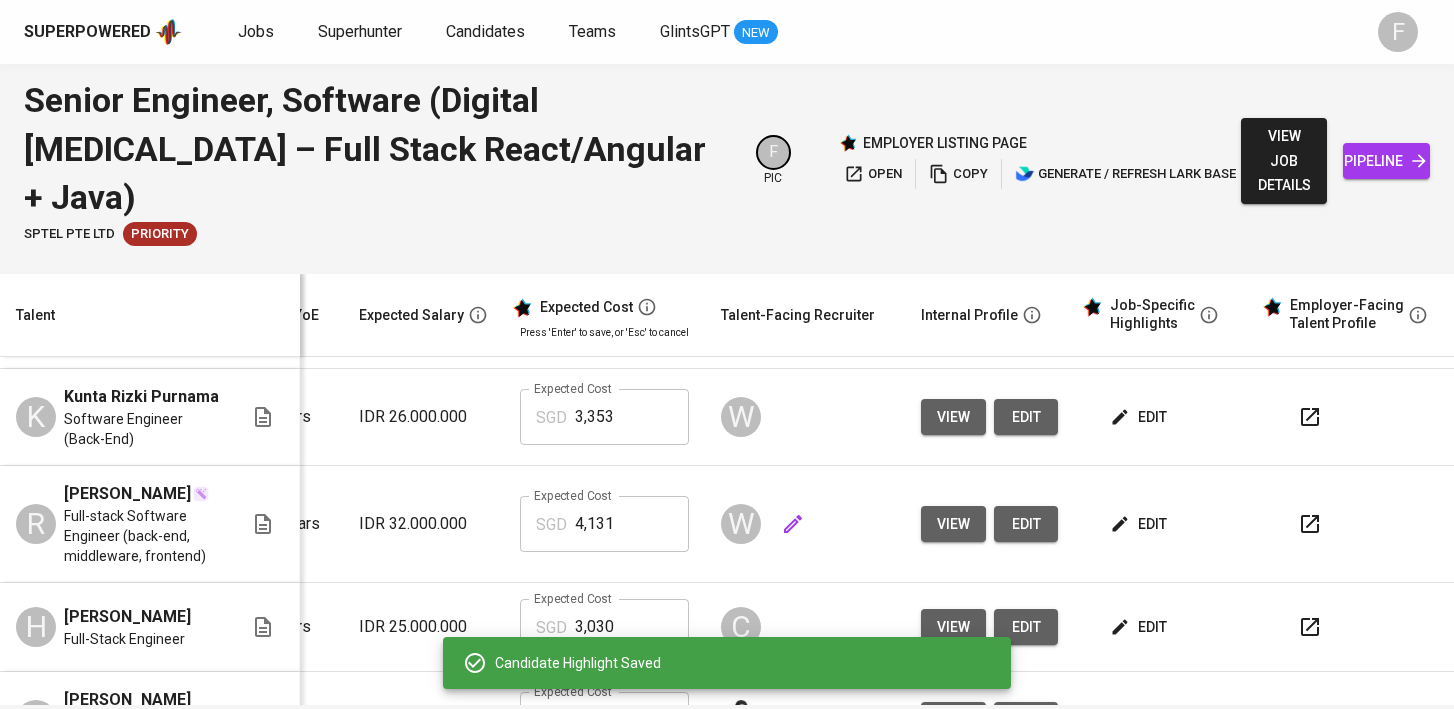 scroll, scrollTop: 166, scrollLeft: 0, axis: vertical 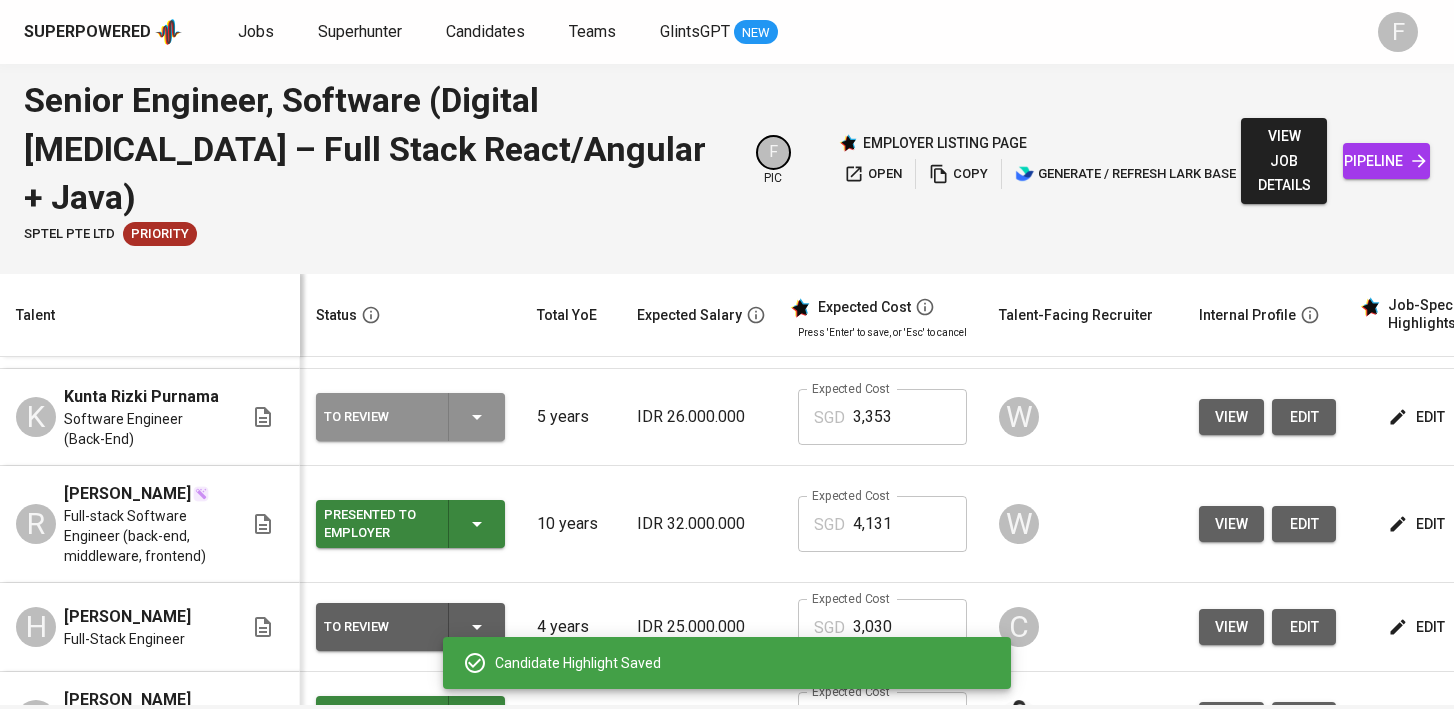 click 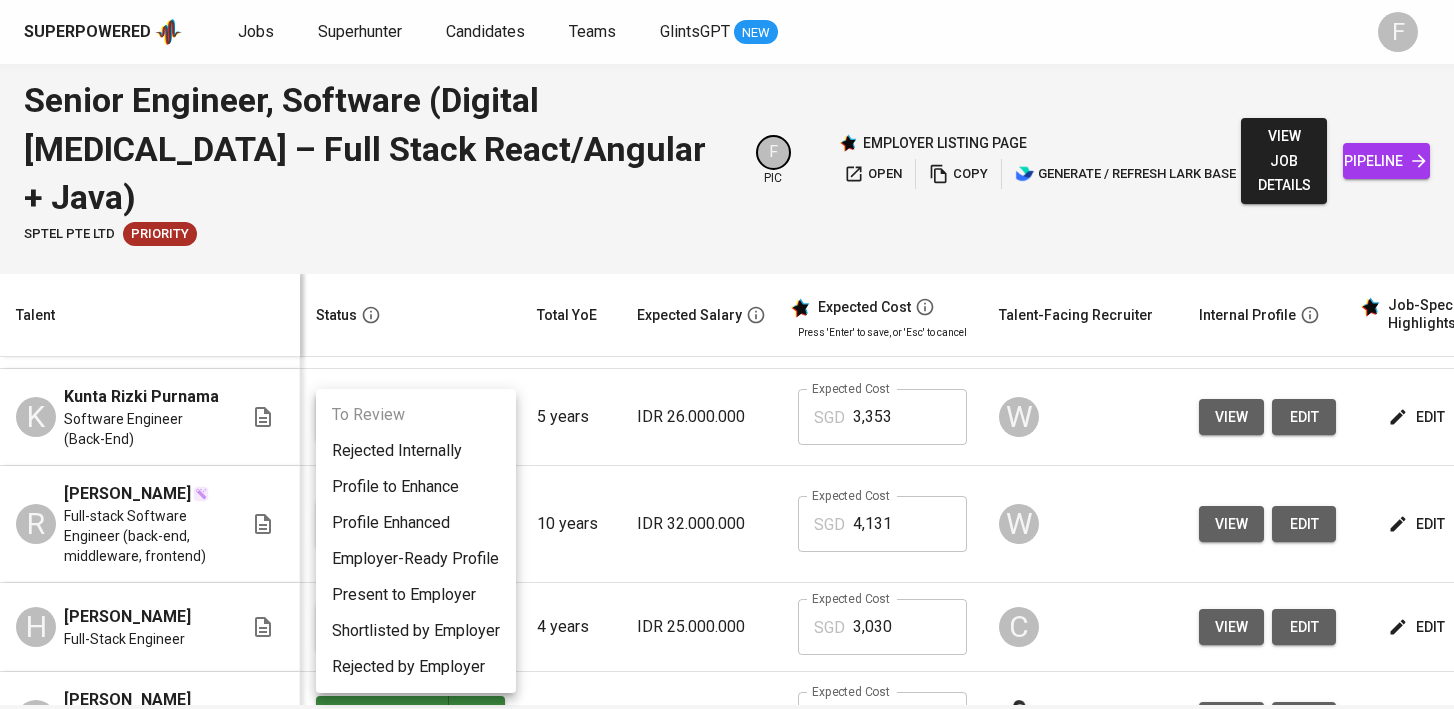 click on "Present to Employer" at bounding box center (416, 595) 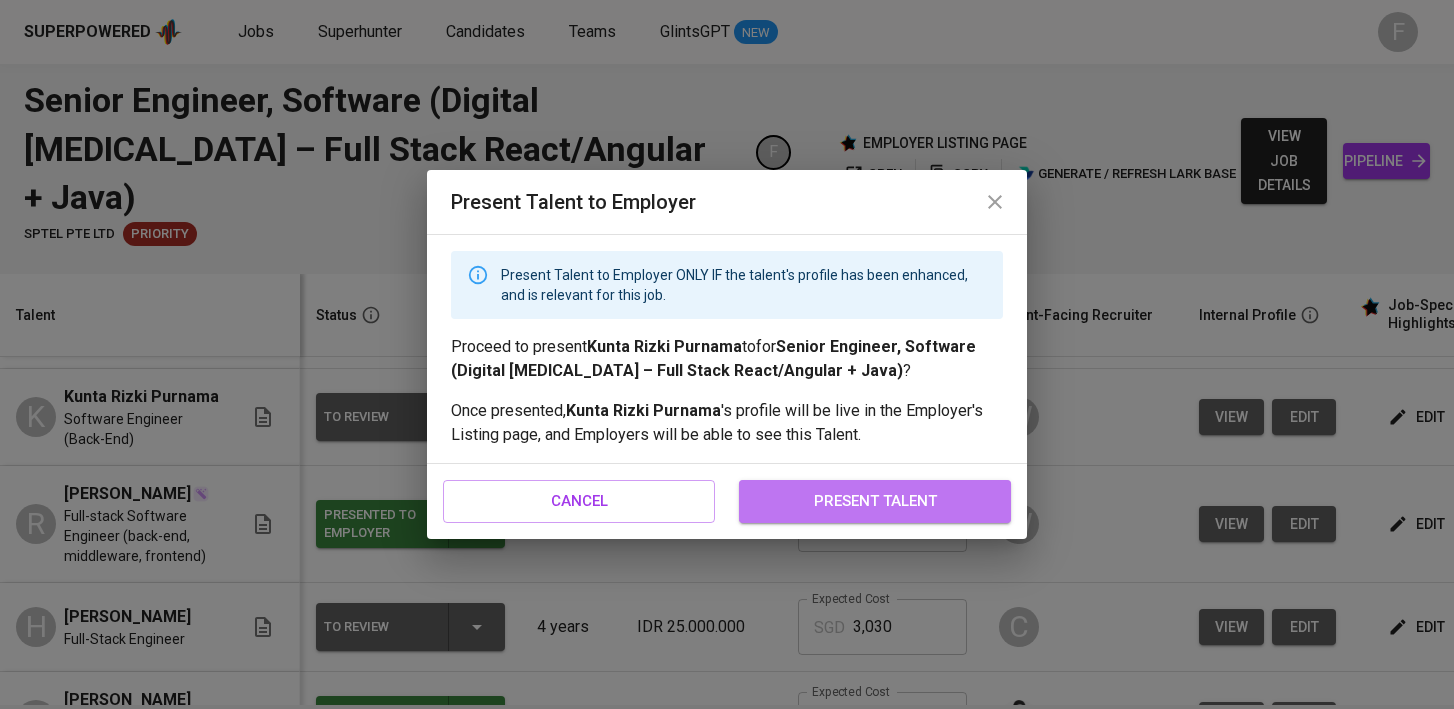 click on "present talent" at bounding box center (875, 501) 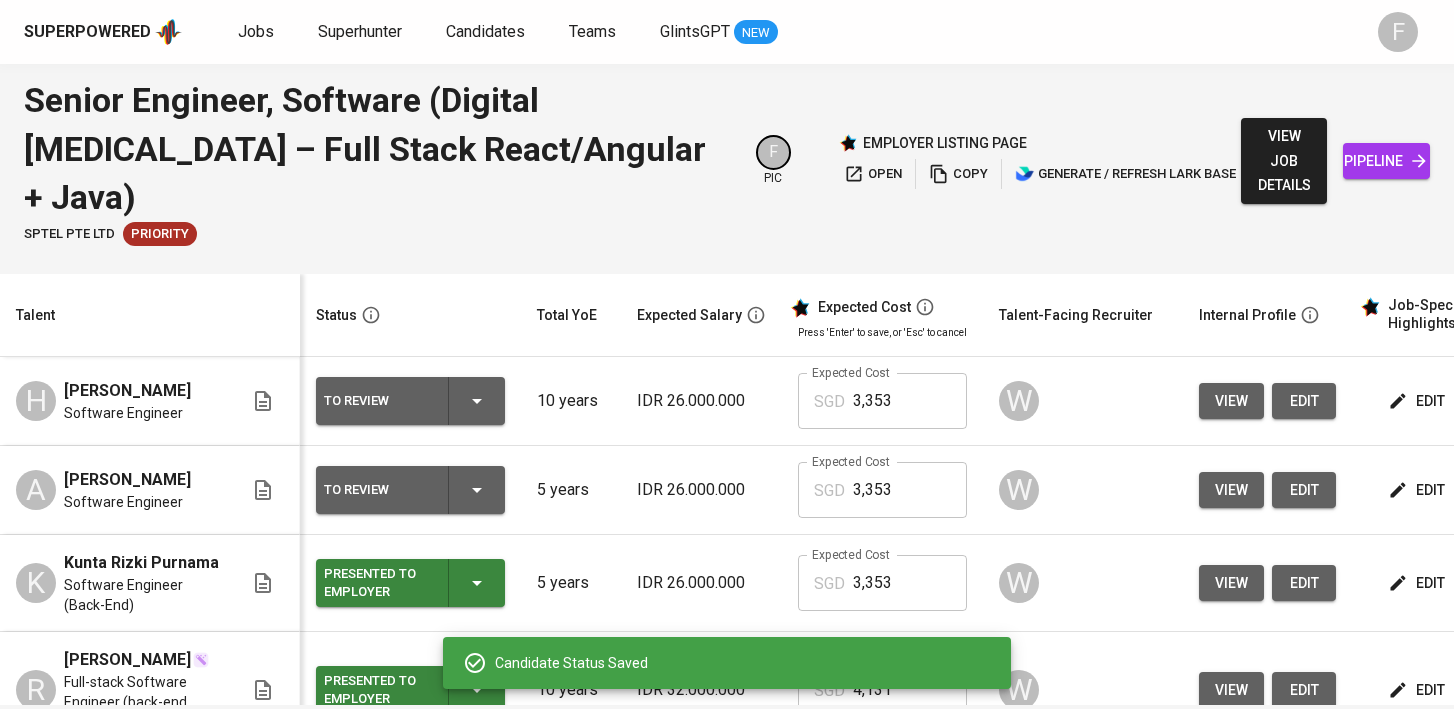 scroll, scrollTop: 0, scrollLeft: 103, axis: horizontal 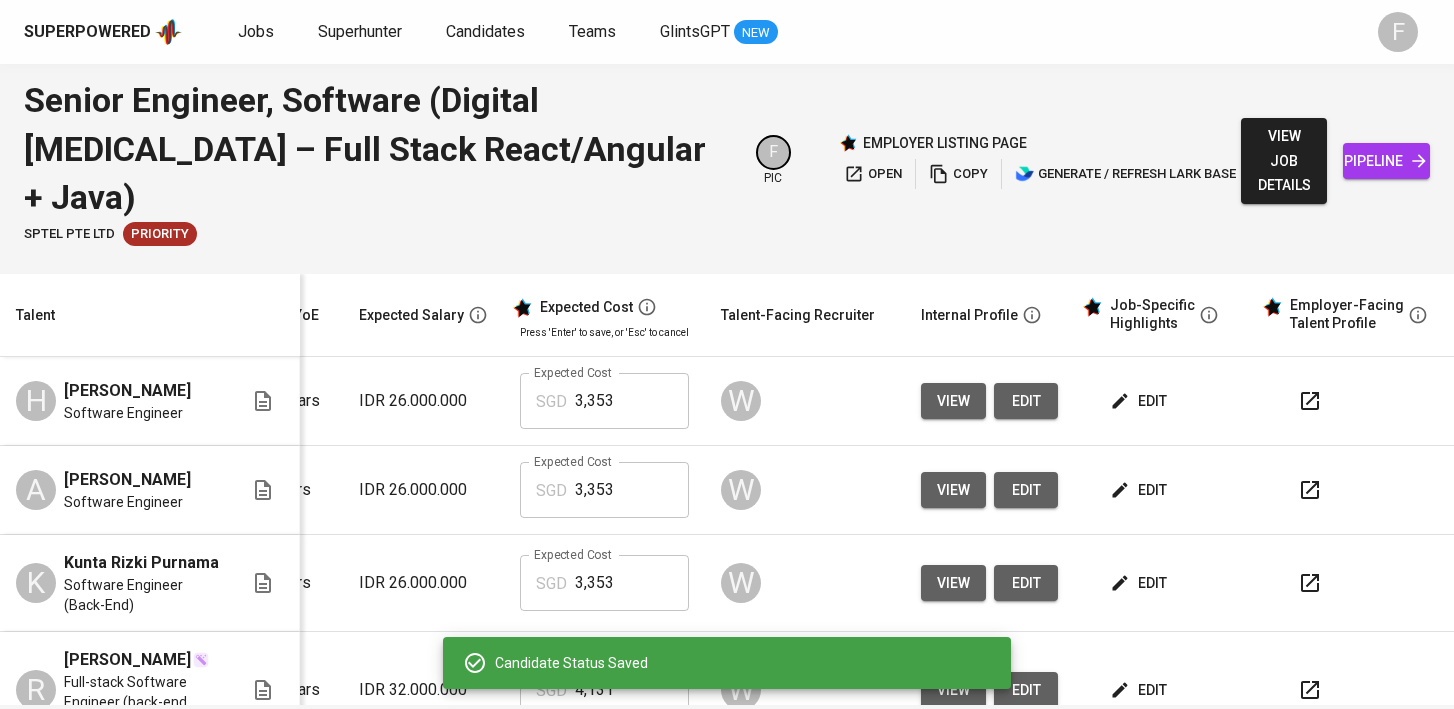 click 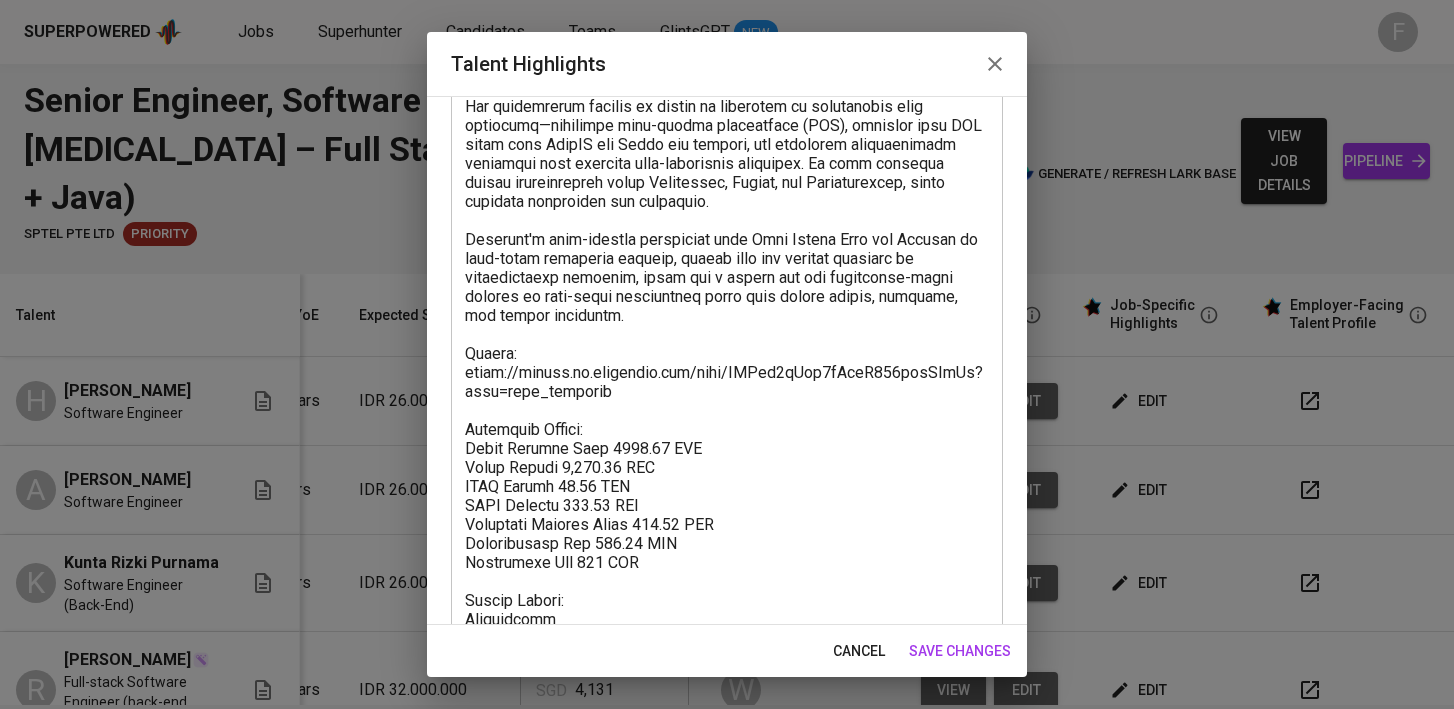scroll, scrollTop: 835, scrollLeft: 0, axis: vertical 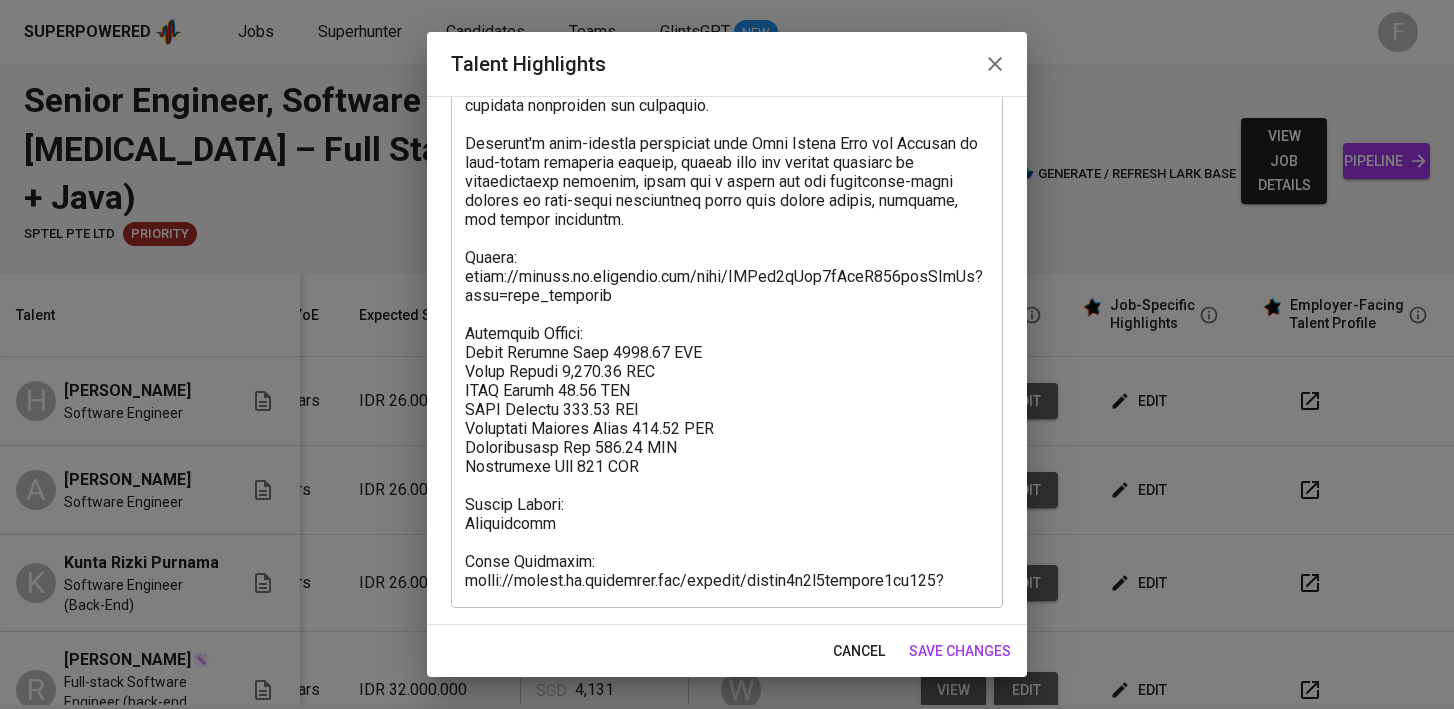 drag, startPoint x: 652, startPoint y: 590, endPoint x: 507, endPoint y: 546, distance: 151.52887 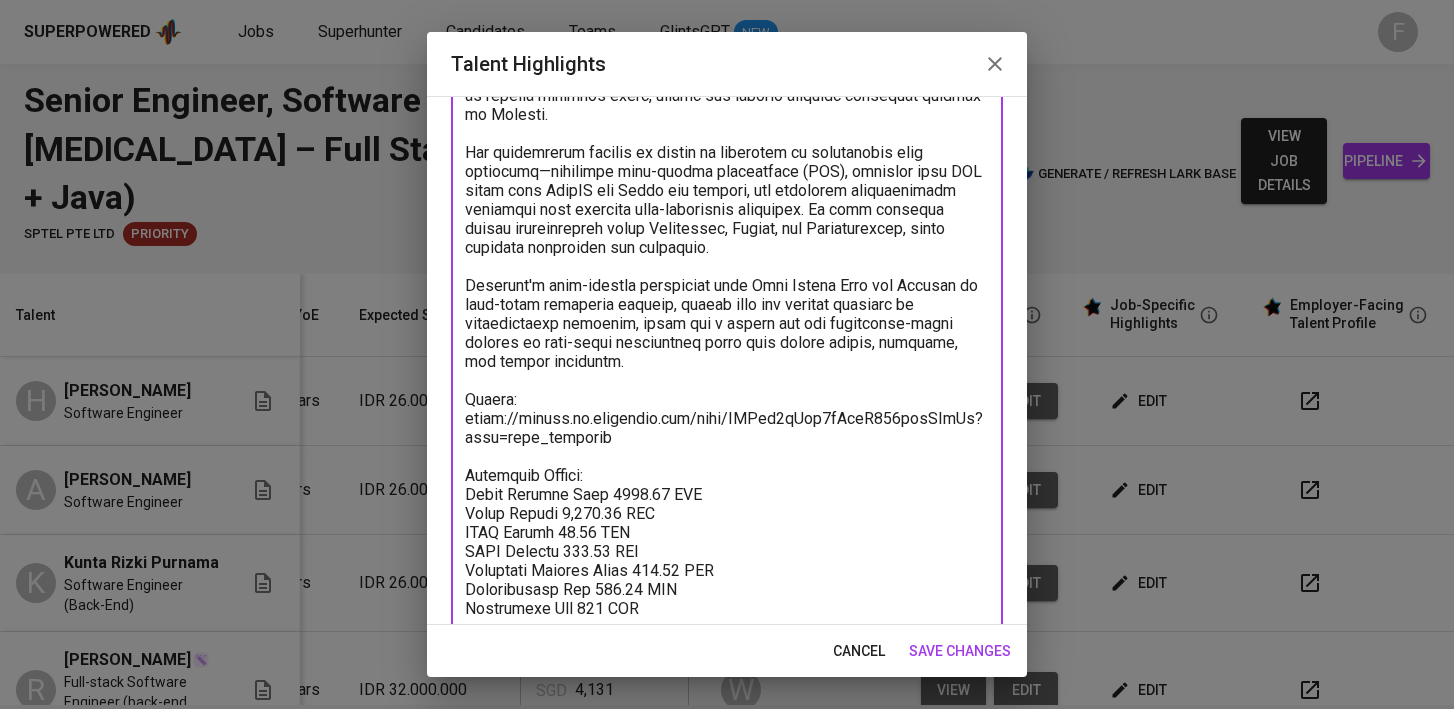 scroll, scrollTop: 835, scrollLeft: 0, axis: vertical 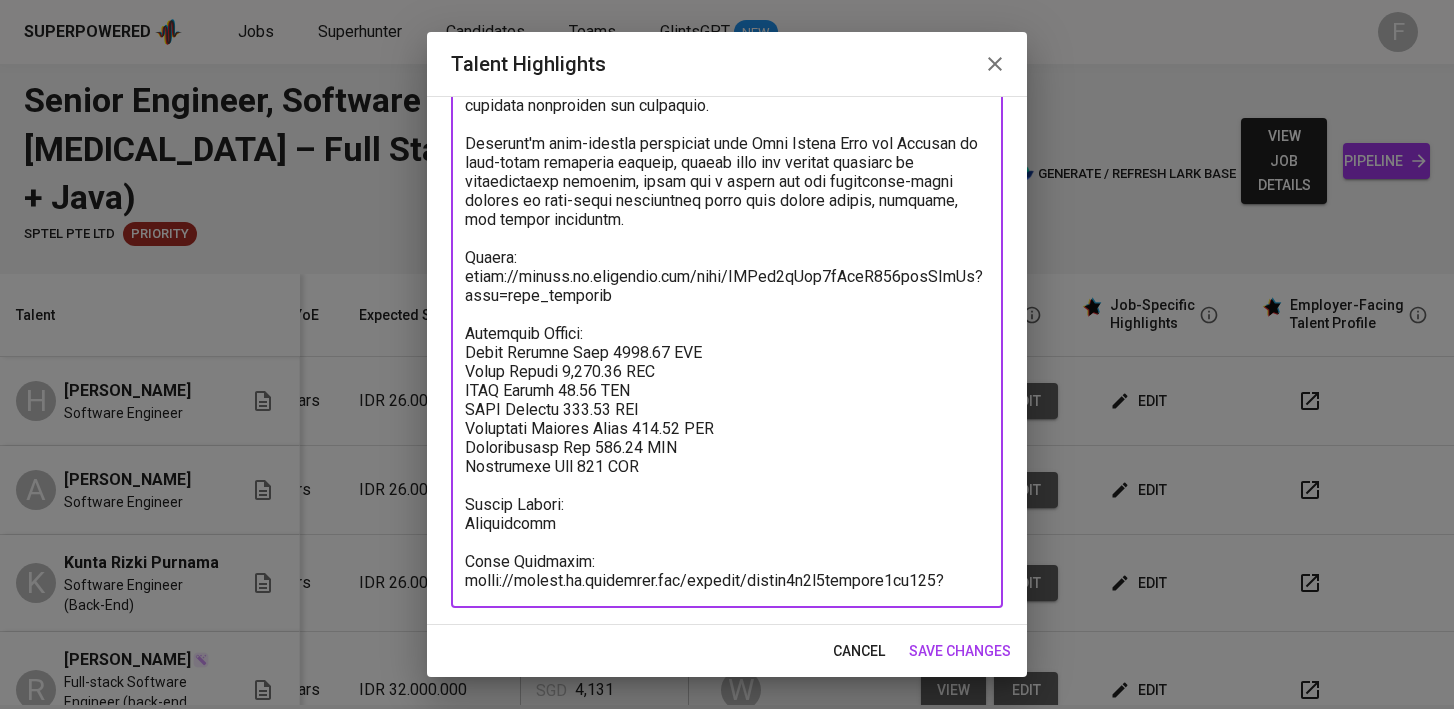 drag, startPoint x: 651, startPoint y: 584, endPoint x: 459, endPoint y: 522, distance: 201.76224 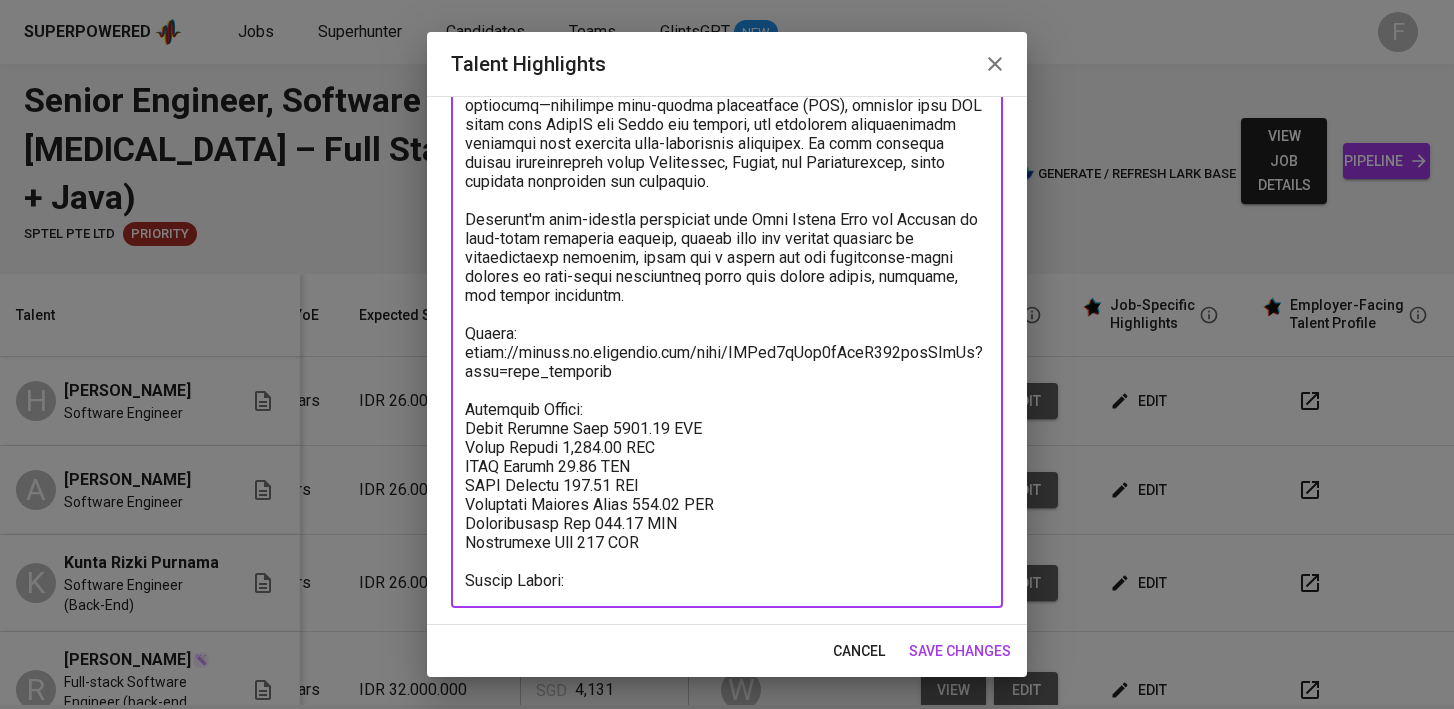 scroll, scrollTop: 759, scrollLeft: 0, axis: vertical 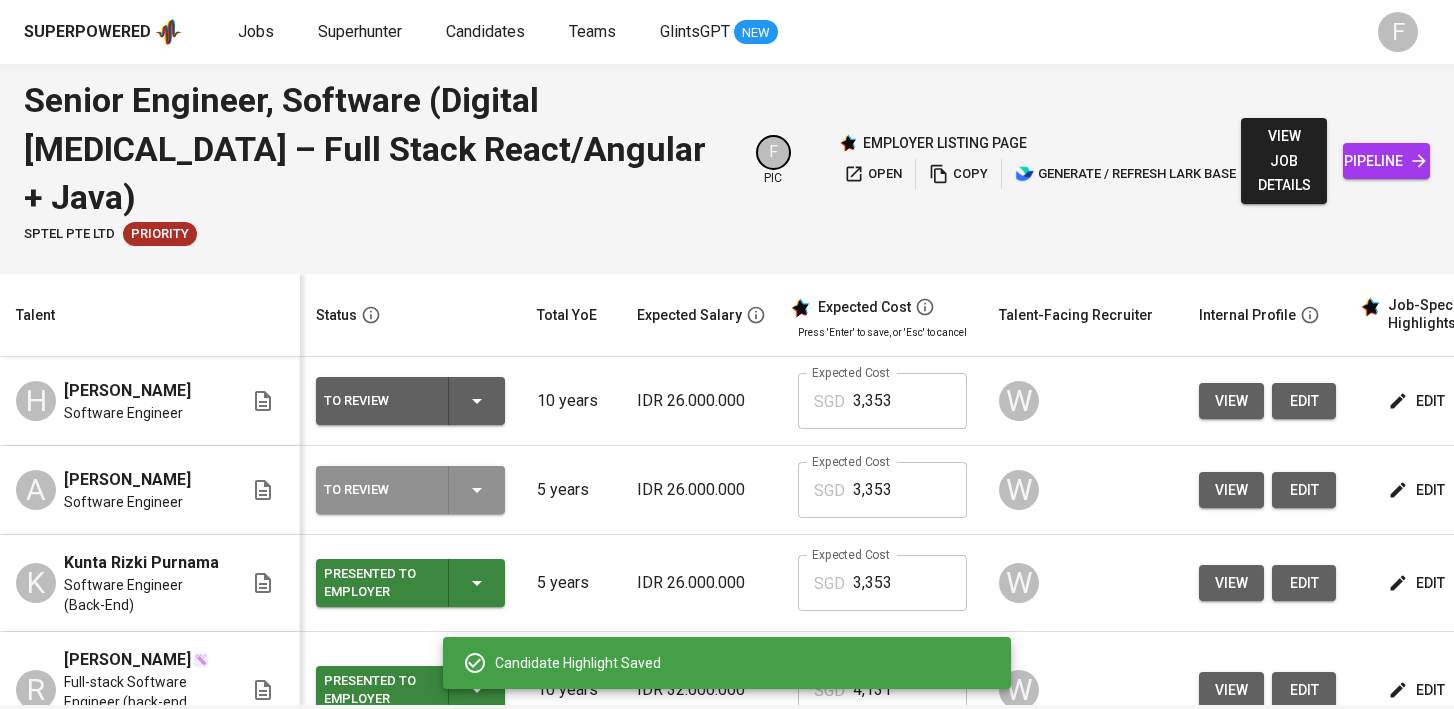 click on "To Review" at bounding box center (410, 490) 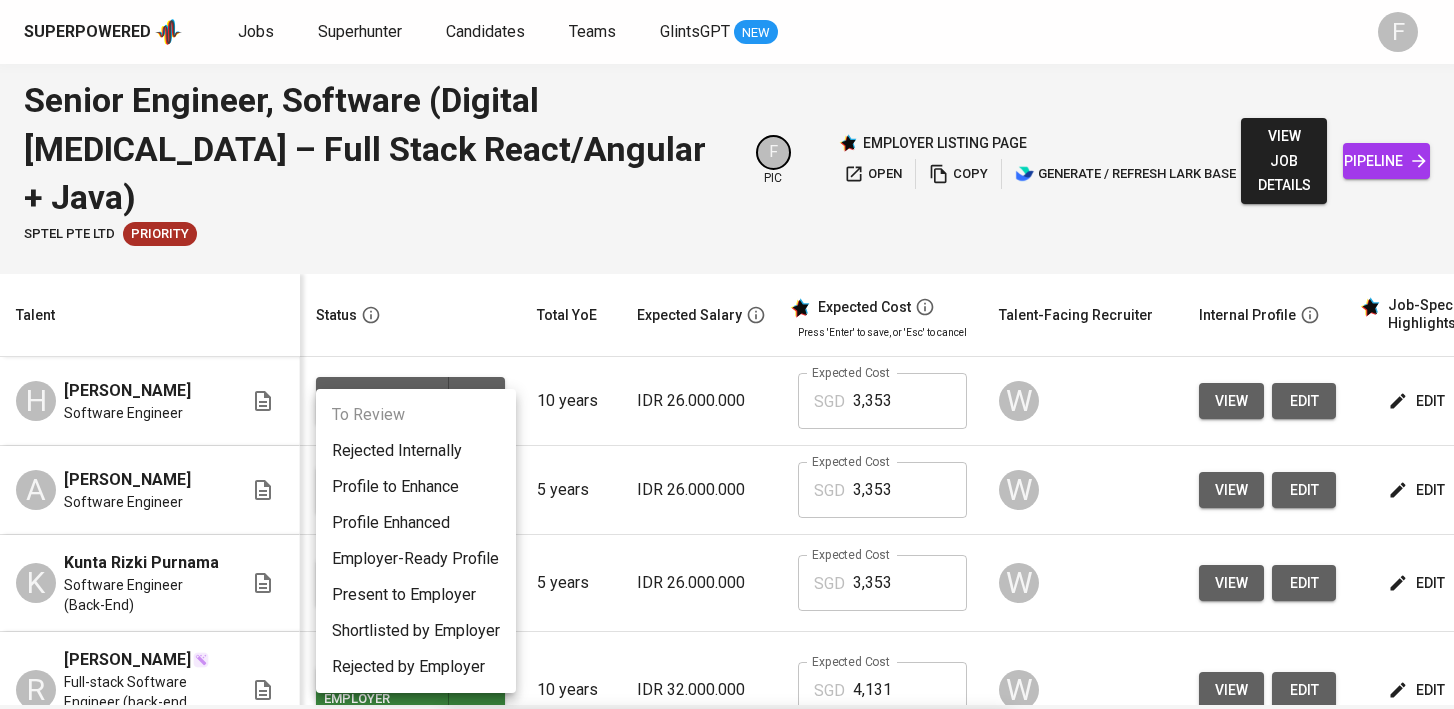click on "Present to Employer" at bounding box center [416, 595] 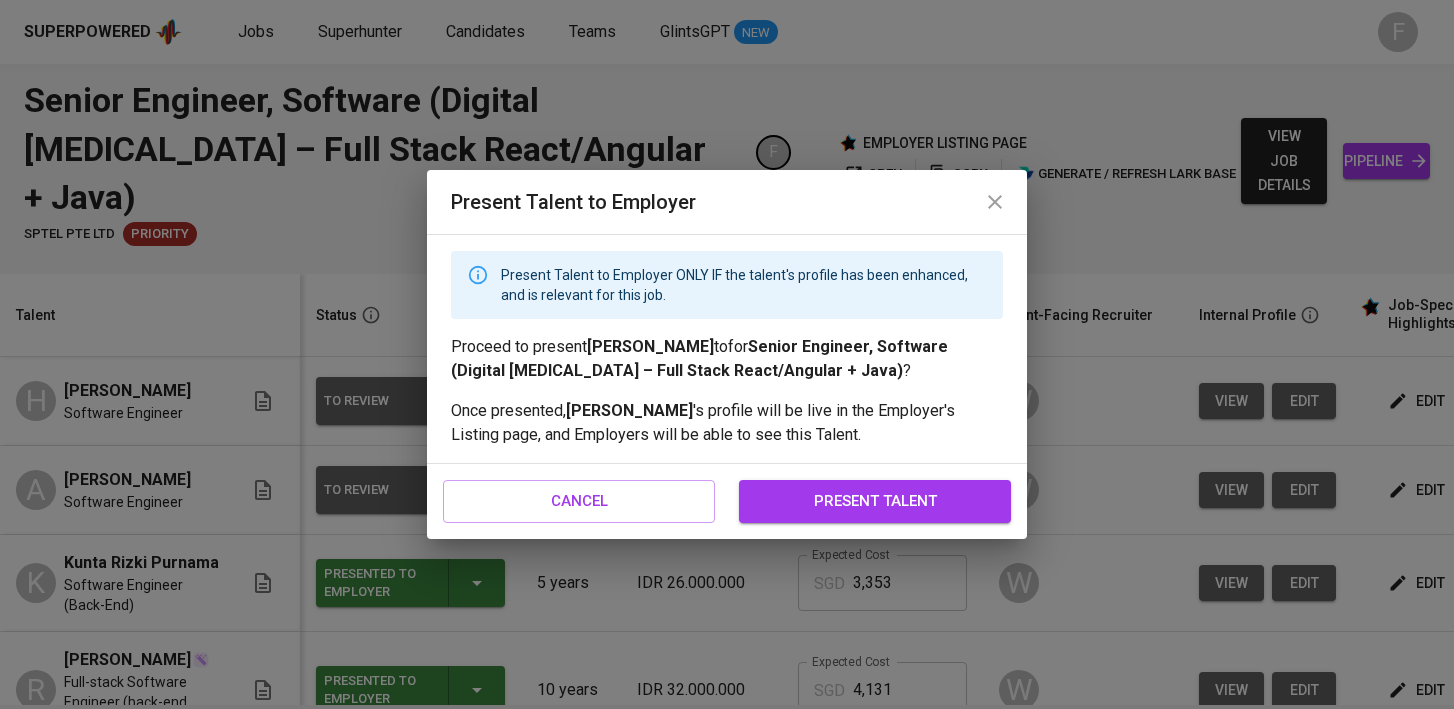 click on "present talent" at bounding box center (875, 501) 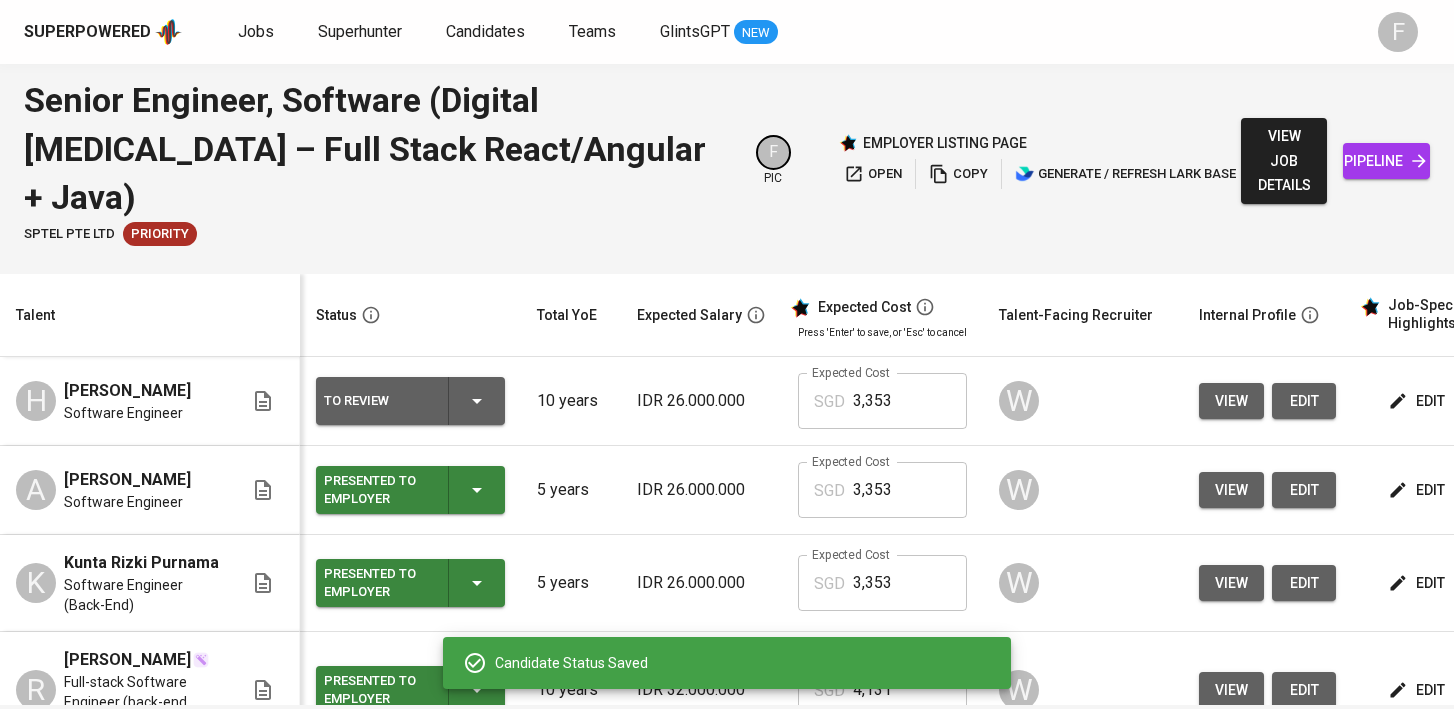 scroll 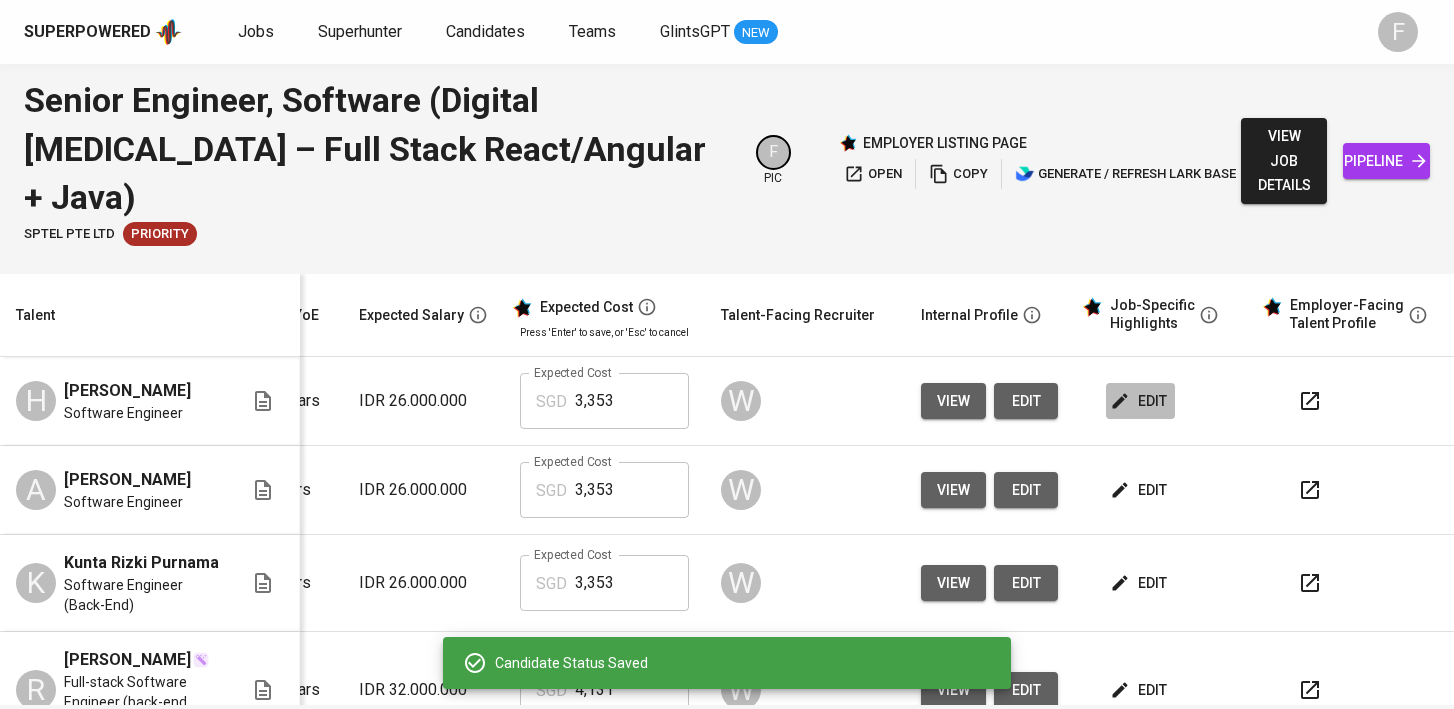 click on "edit" at bounding box center [1140, 401] 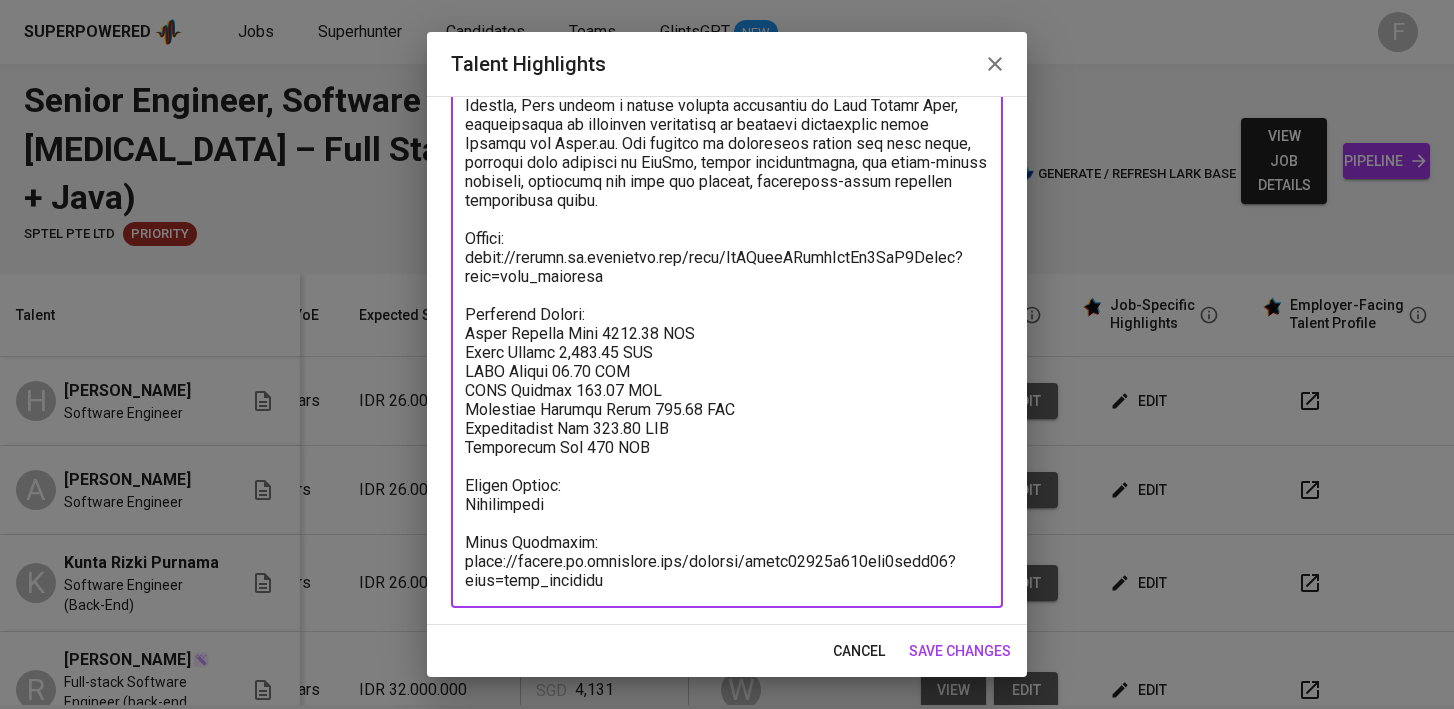 drag, startPoint x: 631, startPoint y: 577, endPoint x: 463, endPoint y: 523, distance: 176.4653 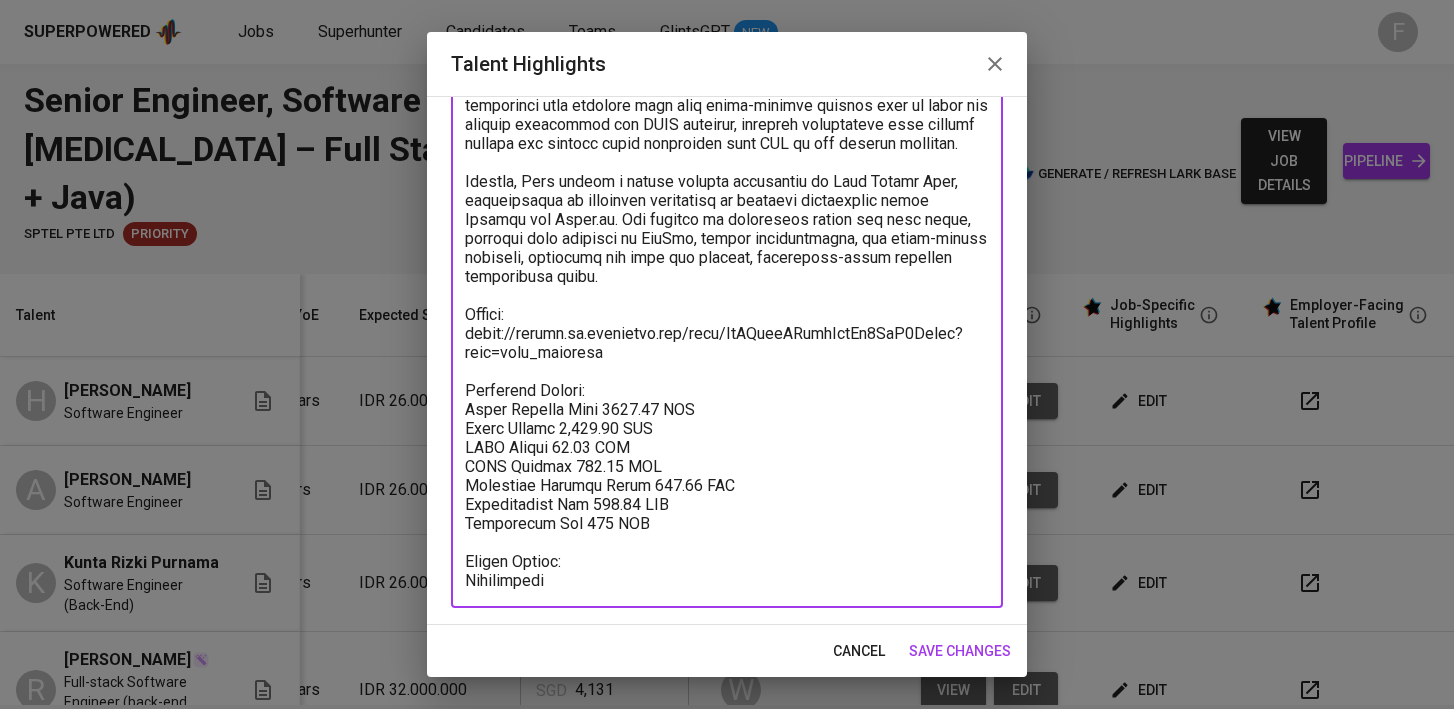 type on "[PERSON_NAME] is a seasoned software engineer with over 12 years of professional experience, including 9 years of hands-on work with Java and Spring Boot. His career has centered around backend development, but he also brings valuable exposure to frontend technologies like React.js, Angular with TypeScript, and more recently, Next.js. His background spans enterprise-scale systems, primarily in the transportation, logistics, and telecommunication industries.
He has worked on numerous backend-heavy projects using Java Spring Boot (from [GEOGRAPHIC_DATA] 8 to Java 21), with a focus on modernizing legacy systems and implementing microservice architectures. At Tech Mahindra, he contributed to revamping a legacy telecom routing and billing system for [GEOGRAPHIC_DATA], migrating it from Oracle stack into a modular Spring Boot-based microservice system. He actively participated in CI/CD setup using GitLab, improved observability with ELK and Prometheus, and supported DevOps teams with logging and deployment automation. His recent projects cons..." 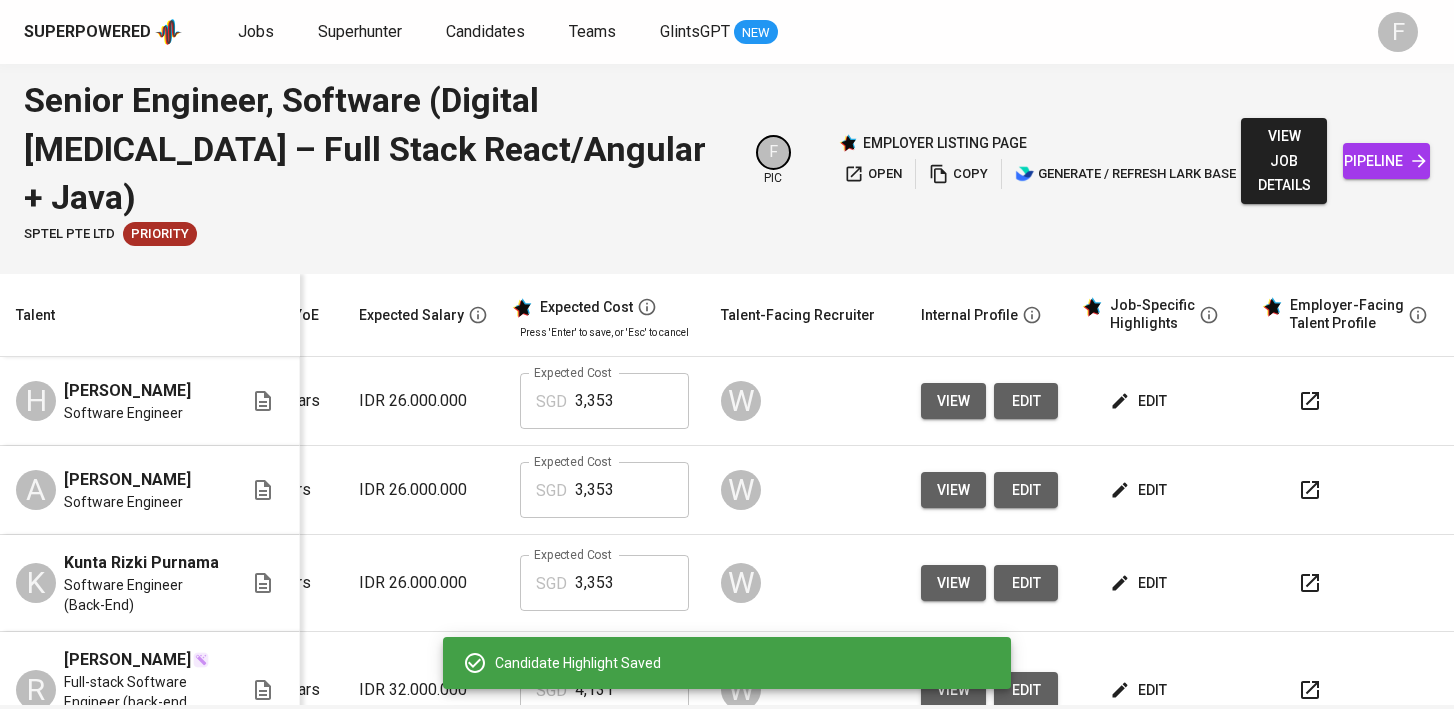 scroll, scrollTop: 0, scrollLeft: 0, axis: both 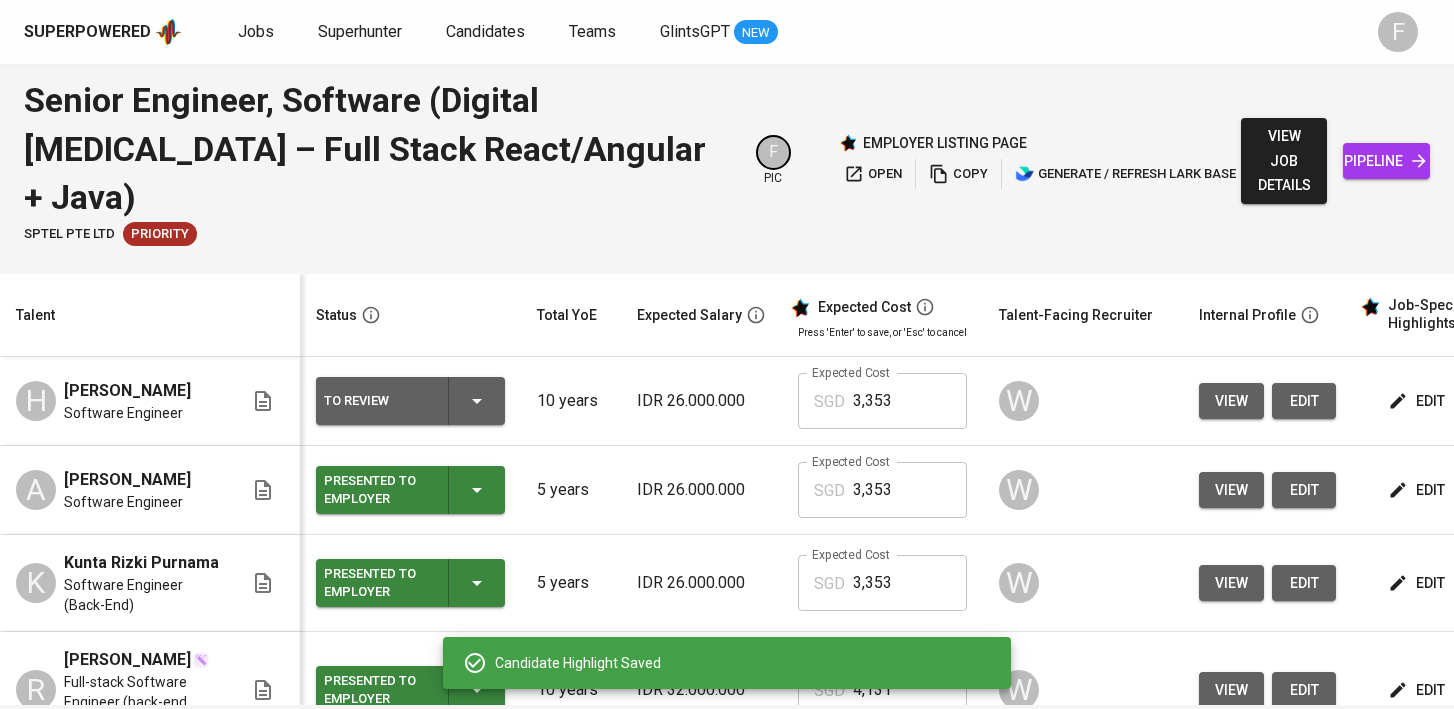 click 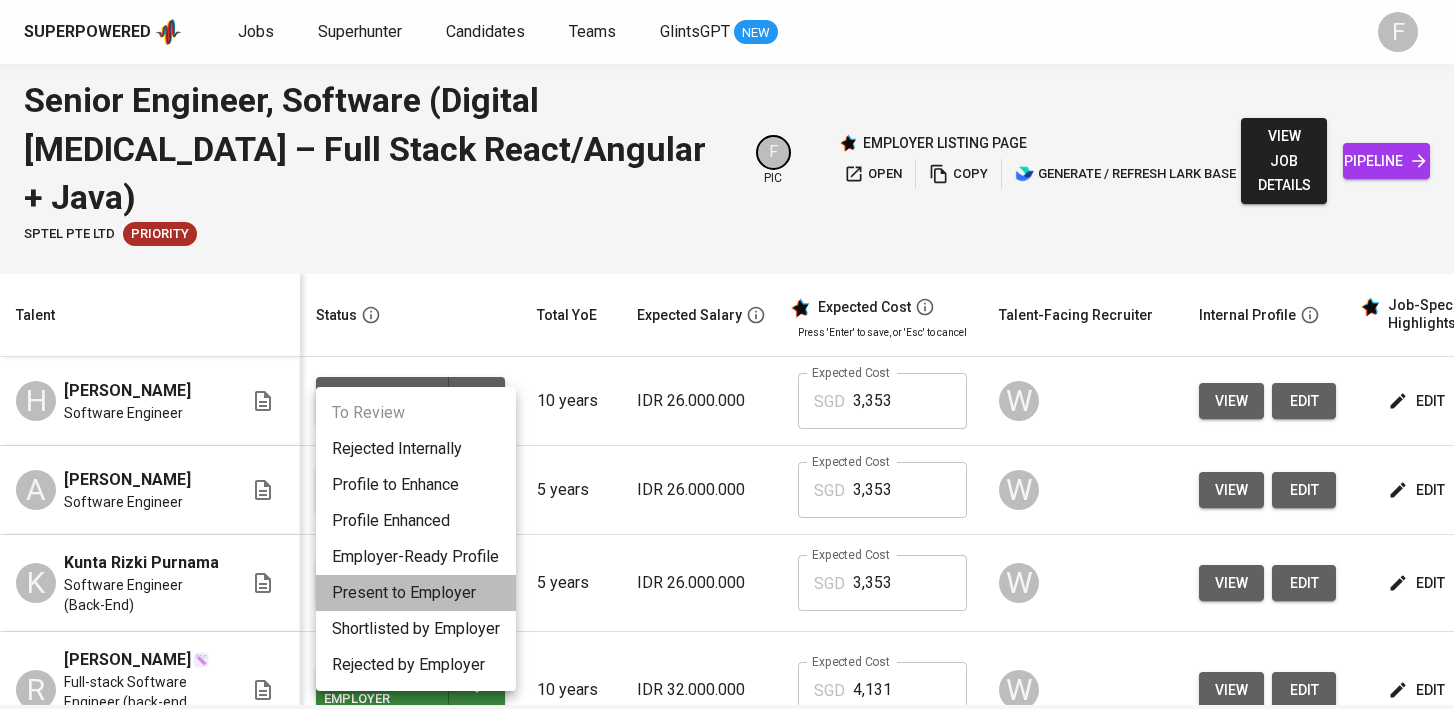 click on "Present to Employer" at bounding box center (416, 593) 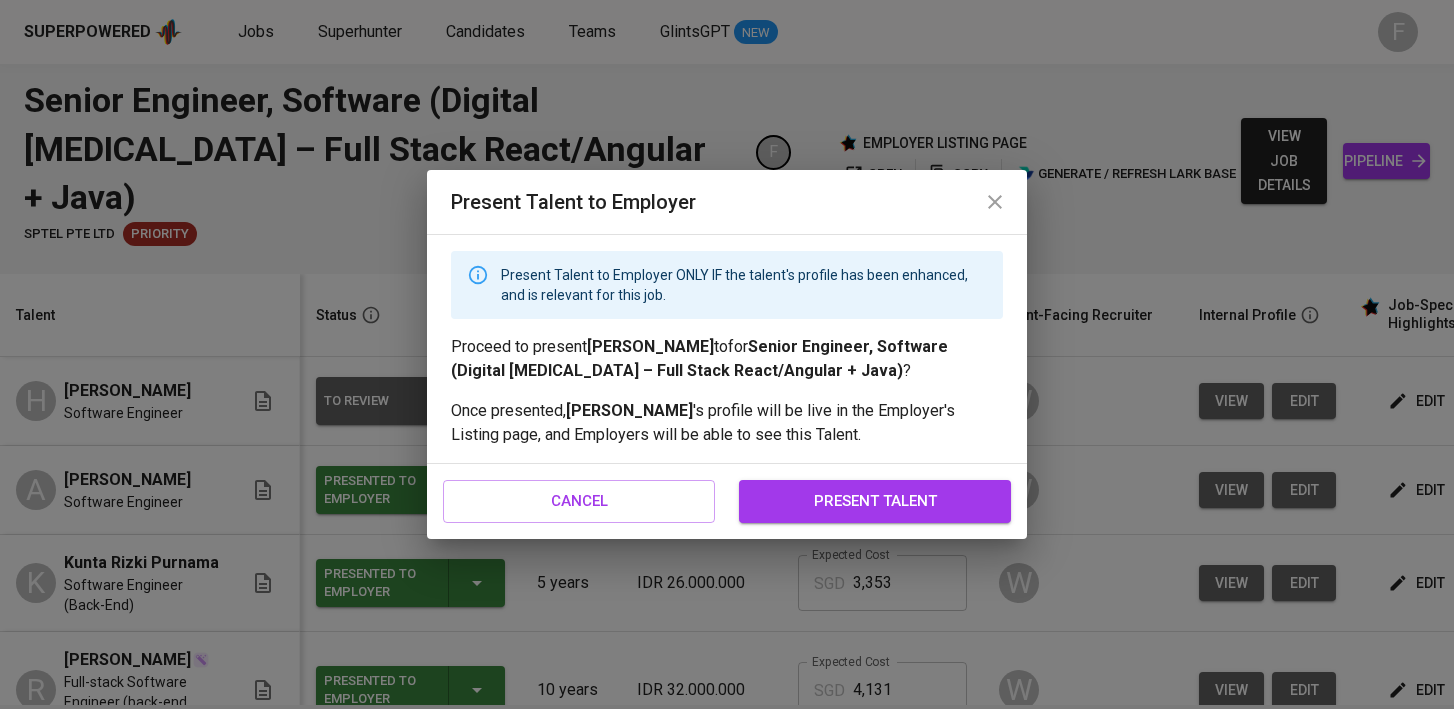 click on "present talent" at bounding box center [875, 501] 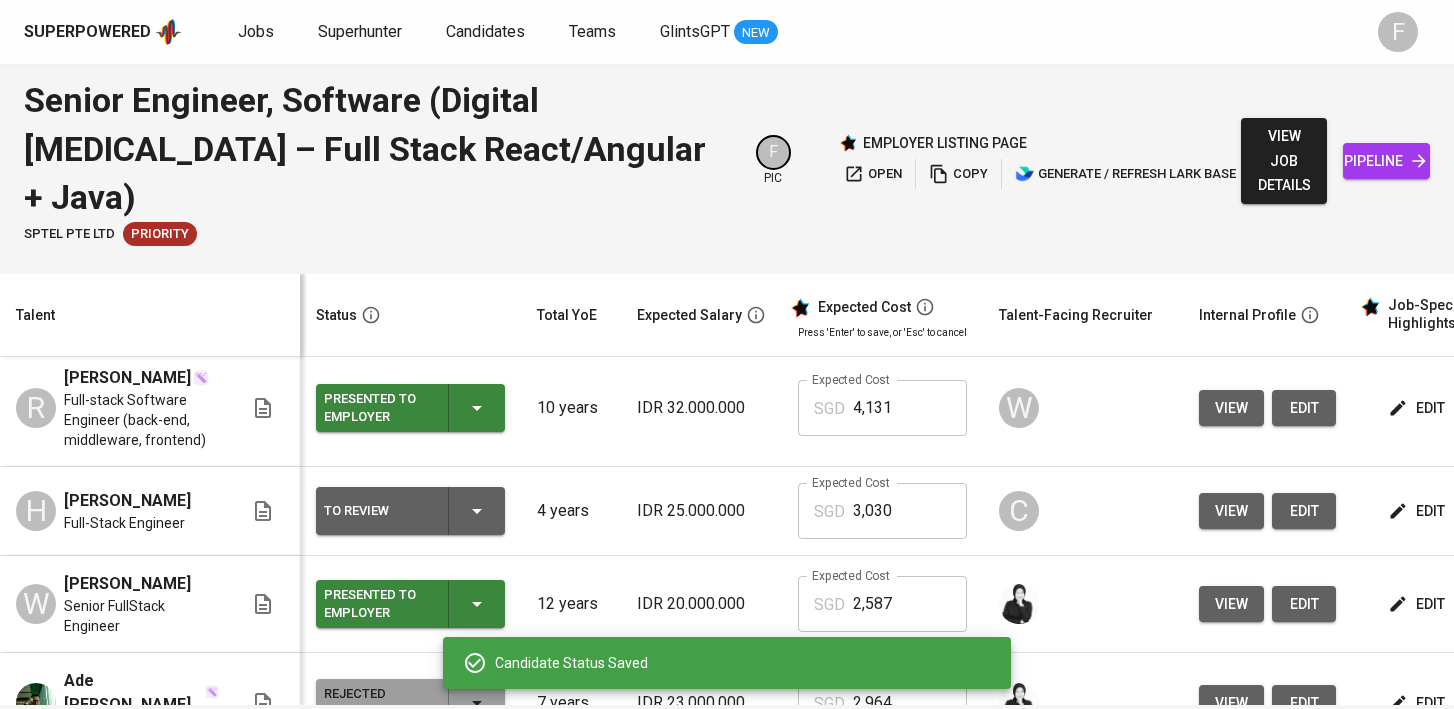 scroll, scrollTop: 286, scrollLeft: 0, axis: vertical 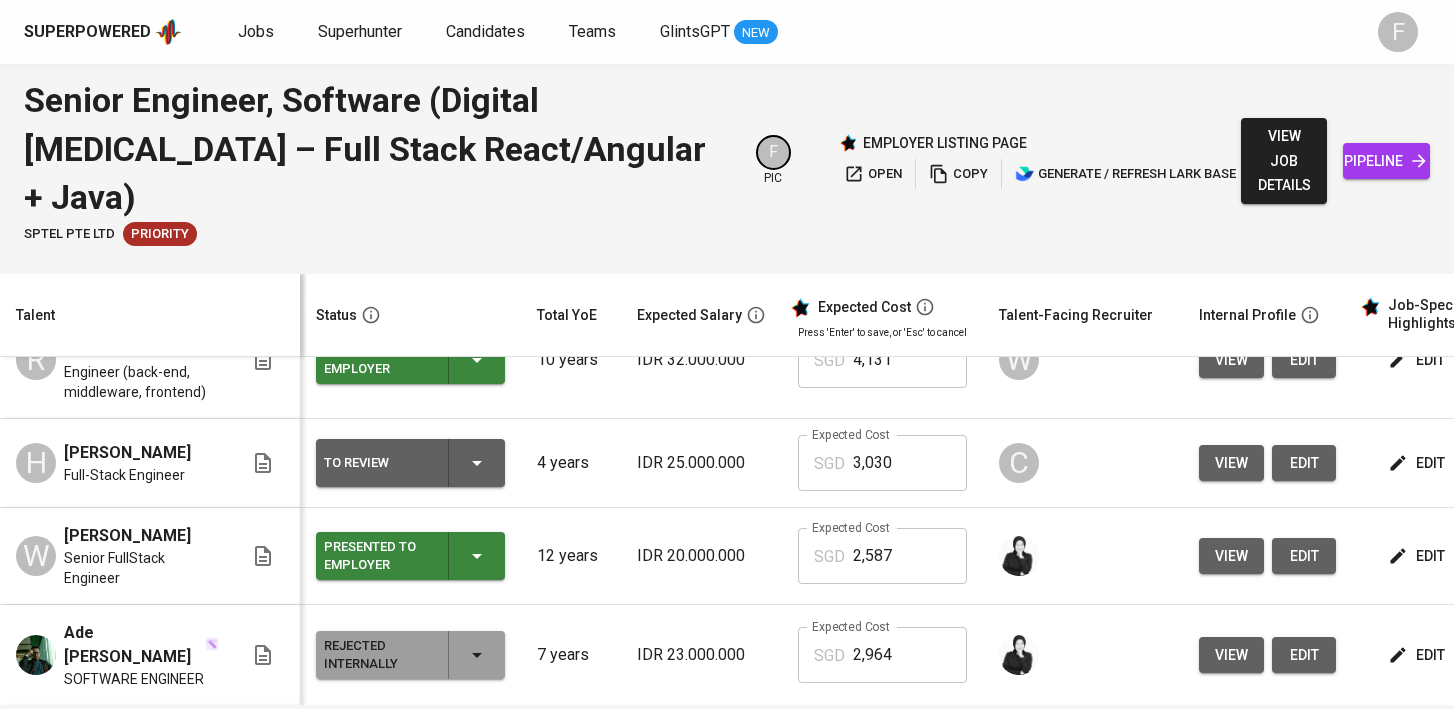 click 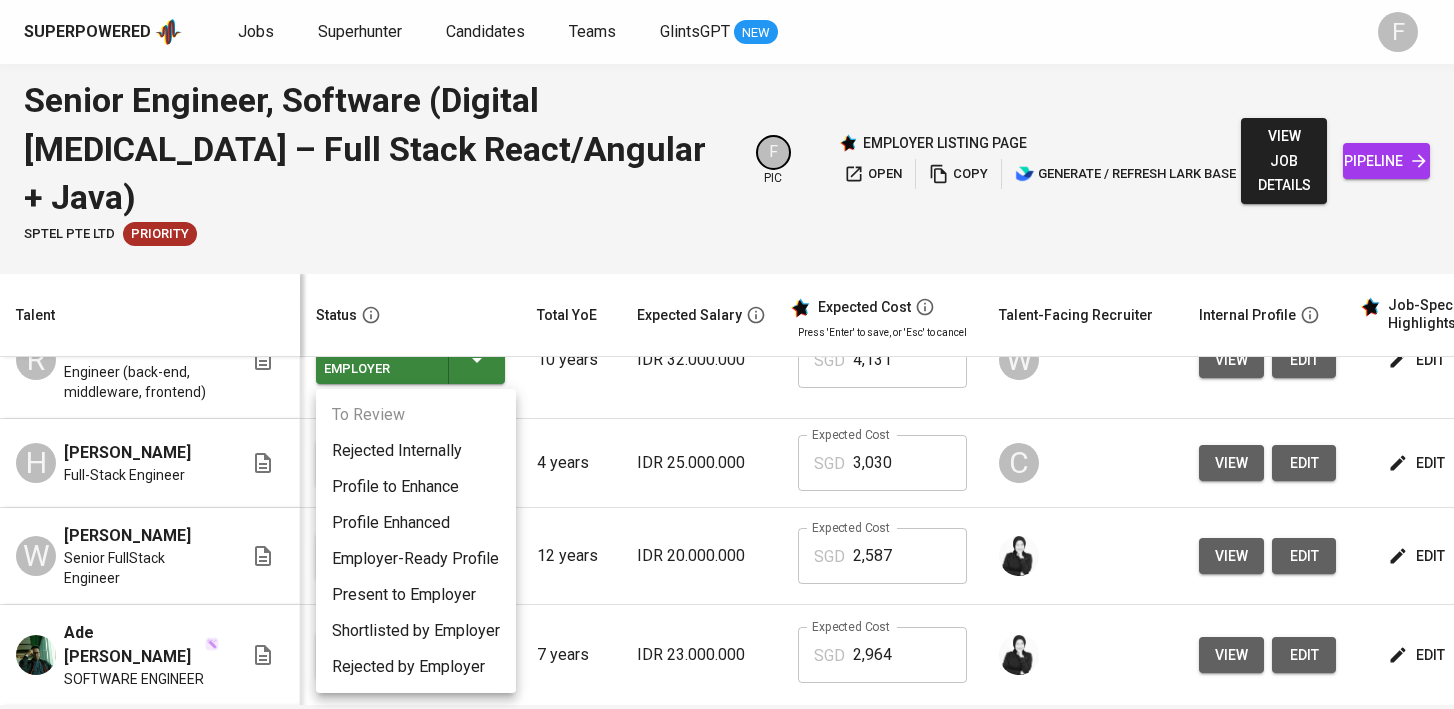 click at bounding box center [727, 354] 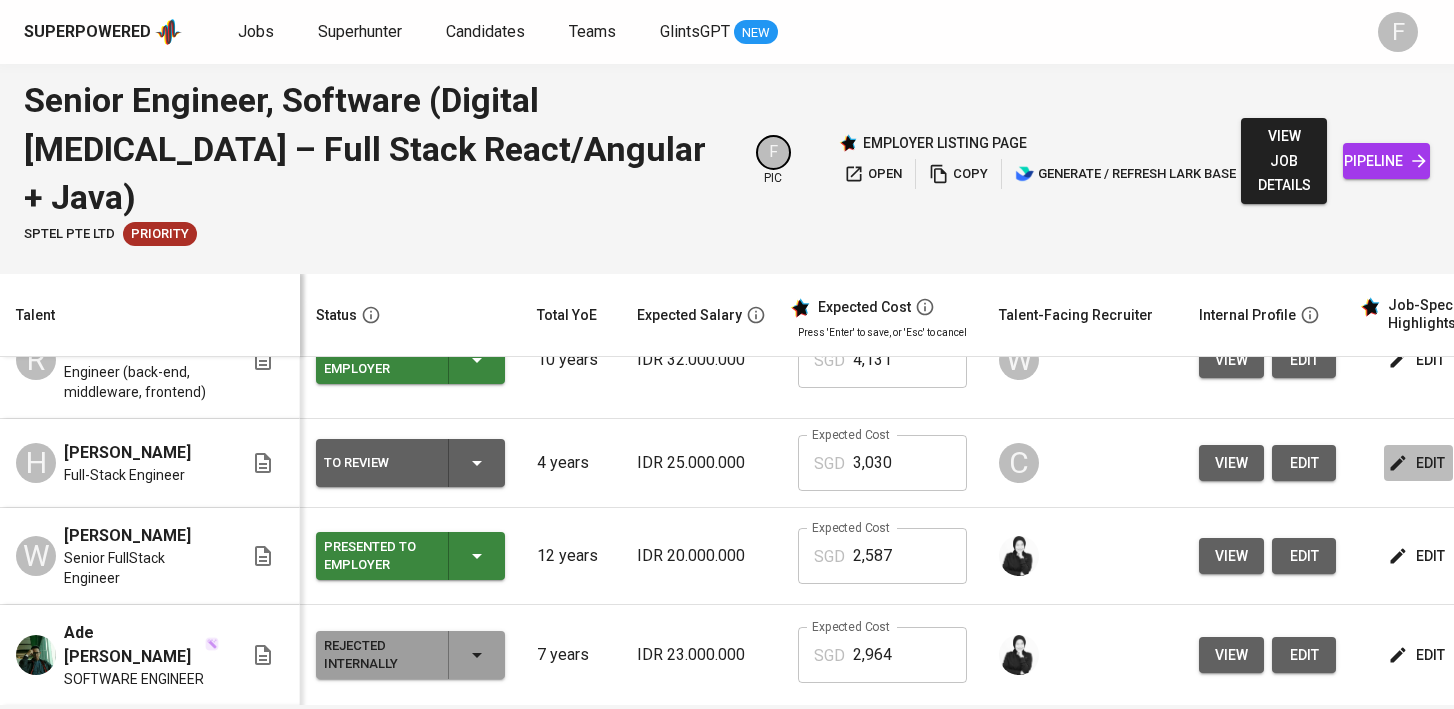 click 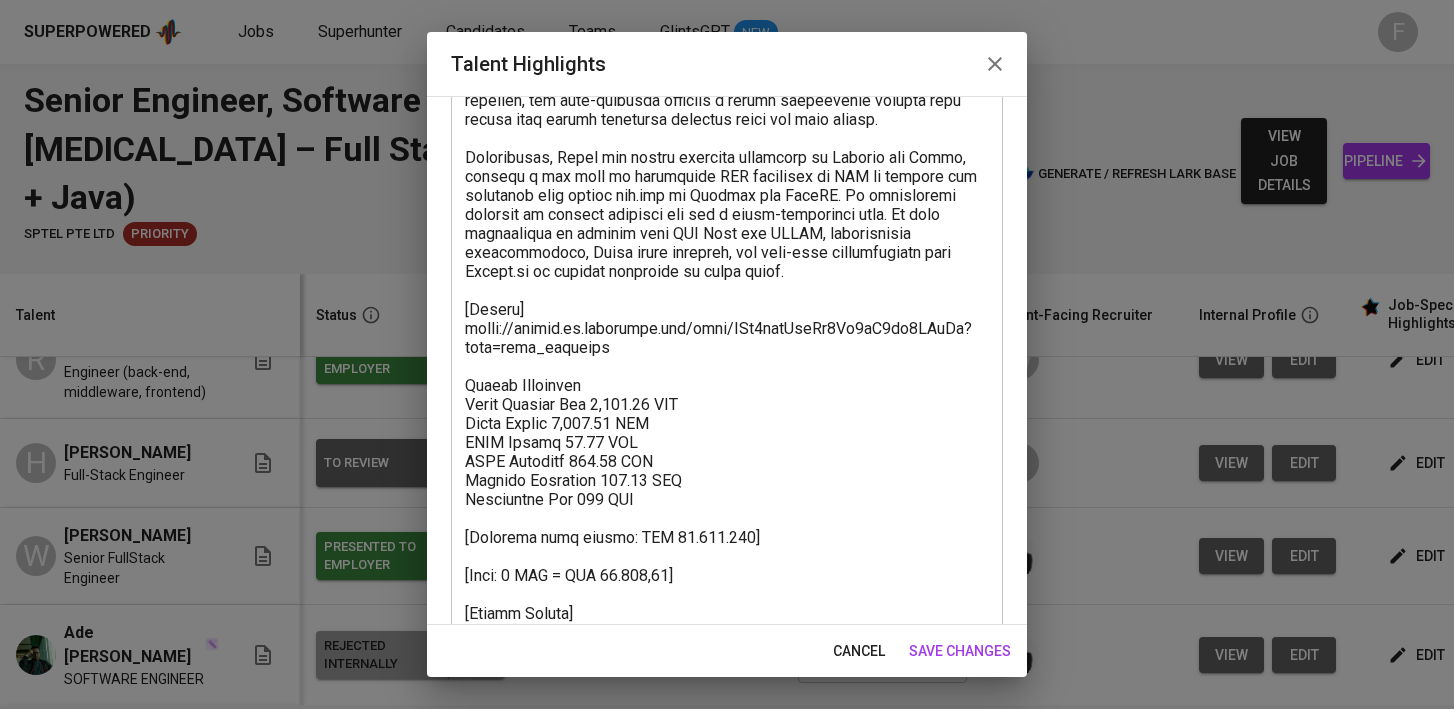 scroll, scrollTop: 721, scrollLeft: 0, axis: vertical 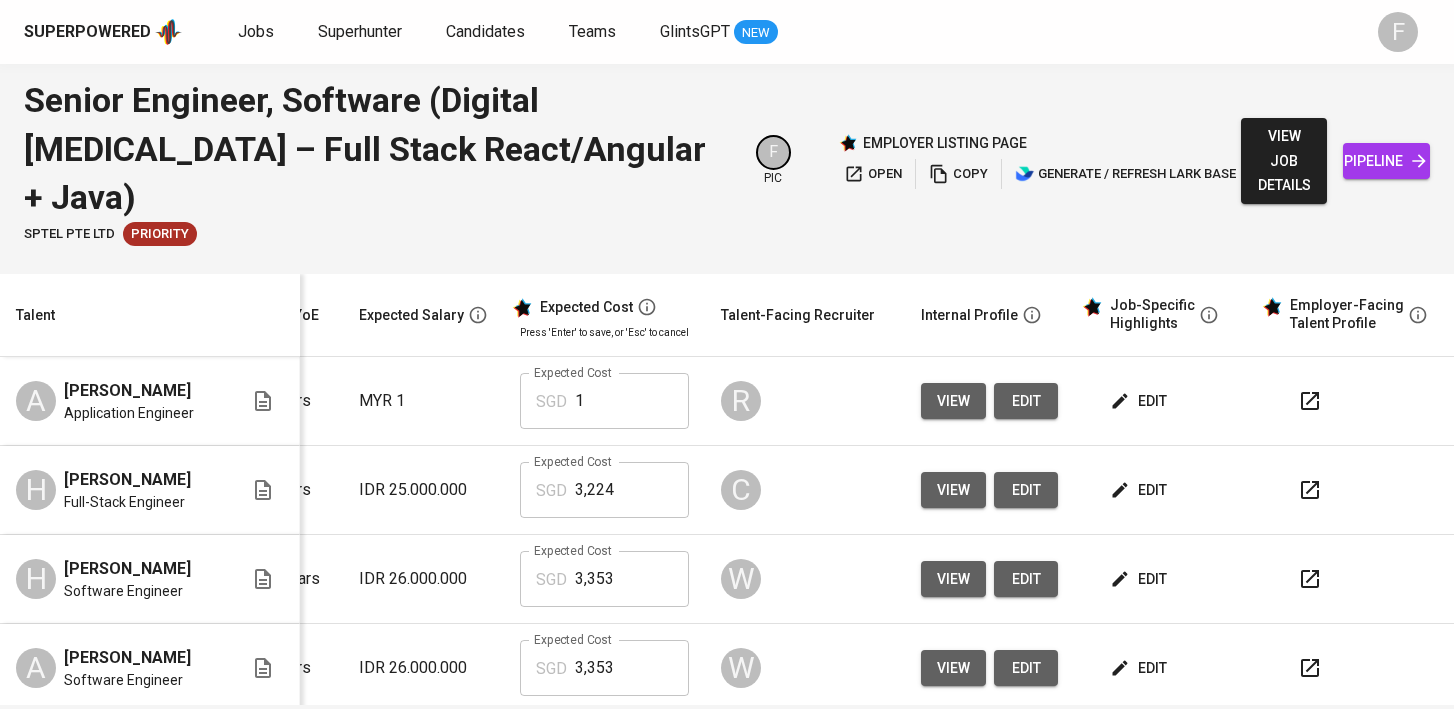 click at bounding box center [1310, 490] 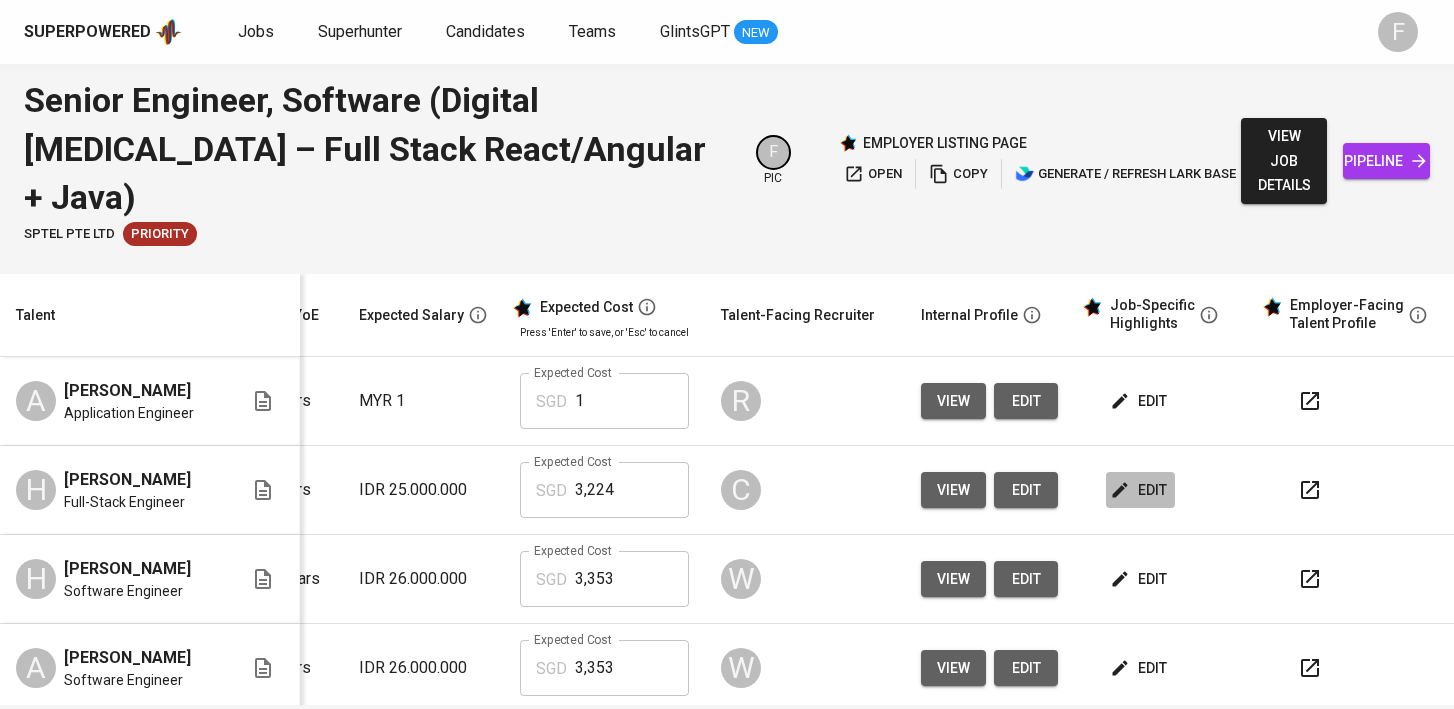 click on "edit" at bounding box center [1140, 490] 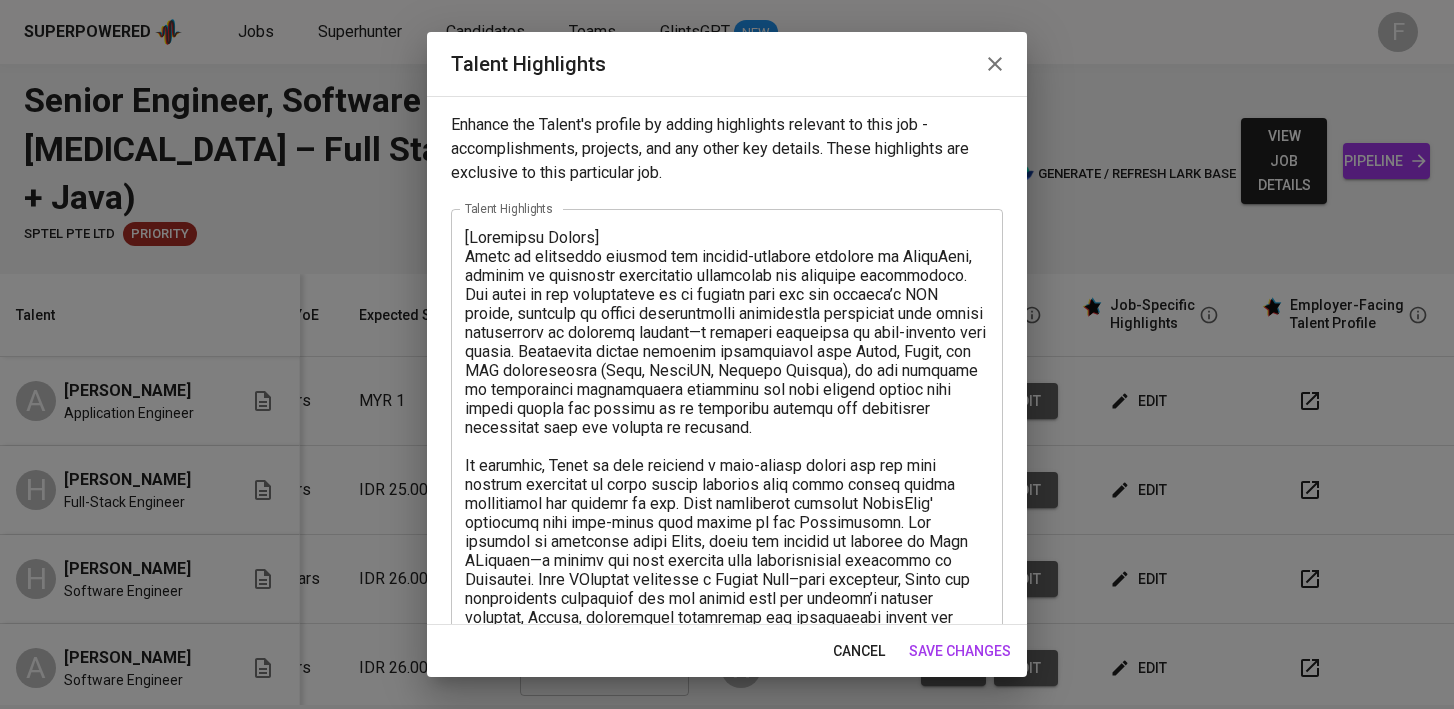 scroll, scrollTop: 740, scrollLeft: 0, axis: vertical 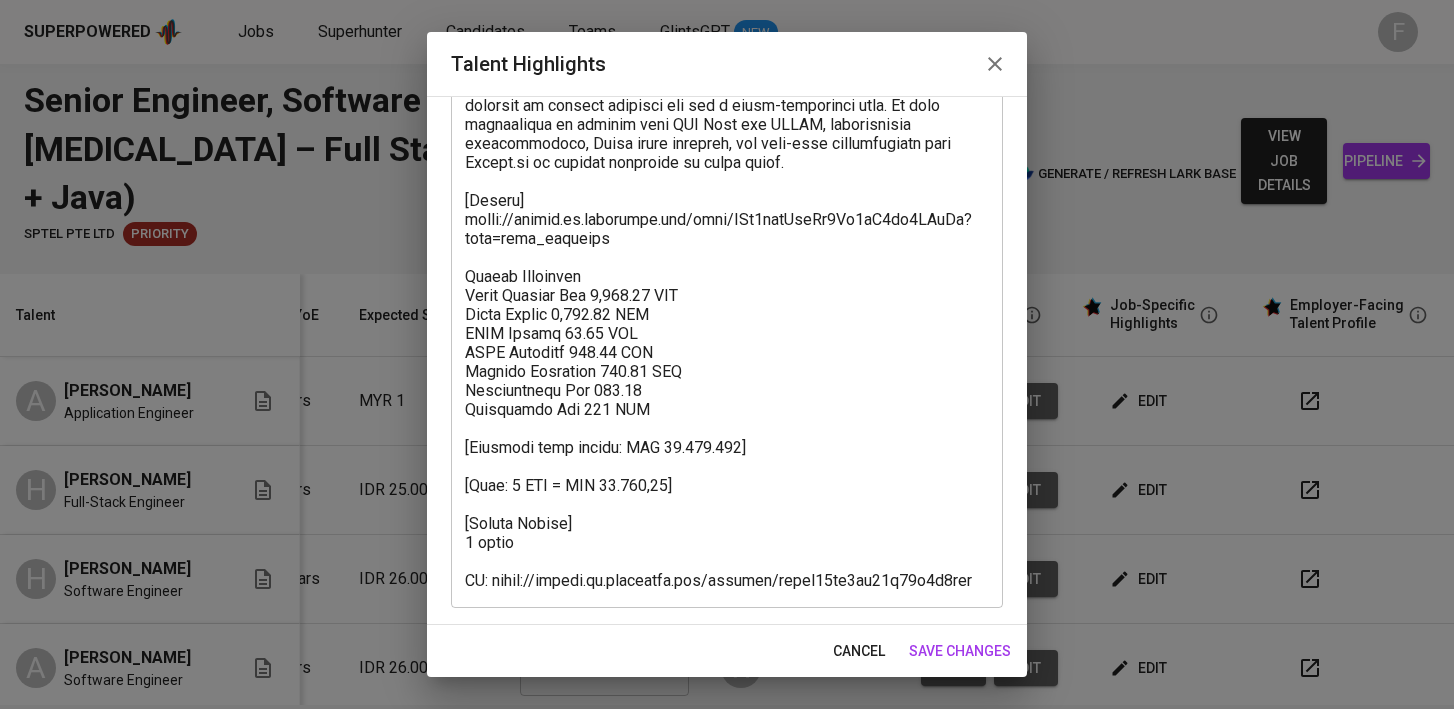 drag, startPoint x: 993, startPoint y: 586, endPoint x: 477, endPoint y: 563, distance: 516.5123 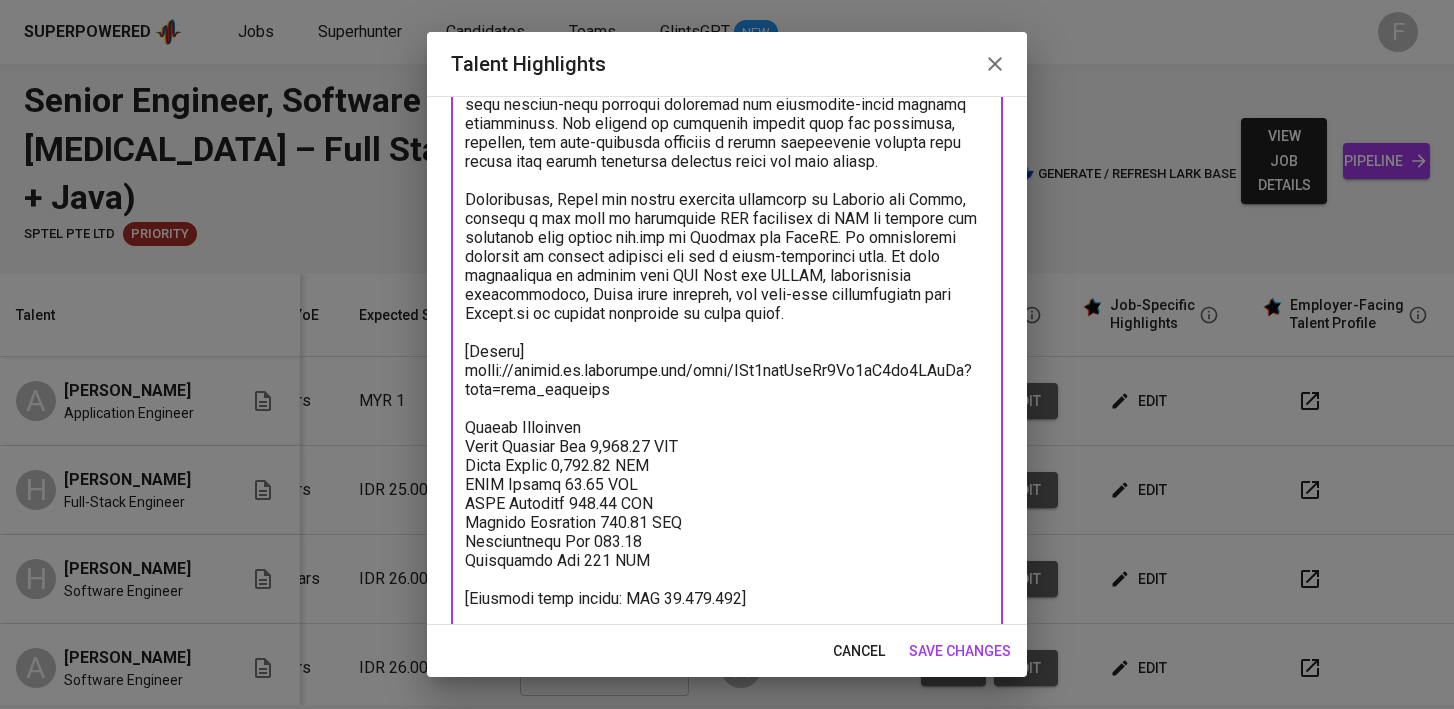 scroll, scrollTop: 740, scrollLeft: 0, axis: vertical 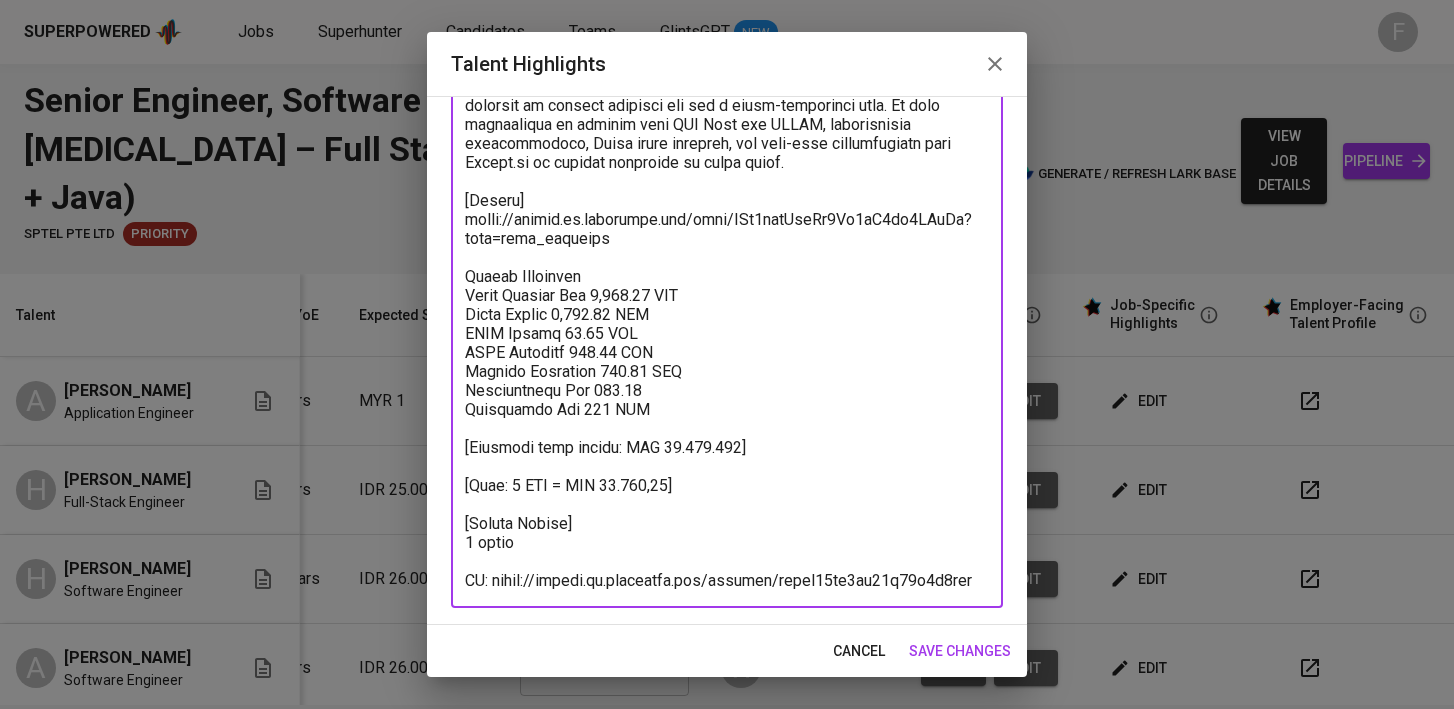 drag, startPoint x: 466, startPoint y: 581, endPoint x: 985, endPoint y: 572, distance: 519.078 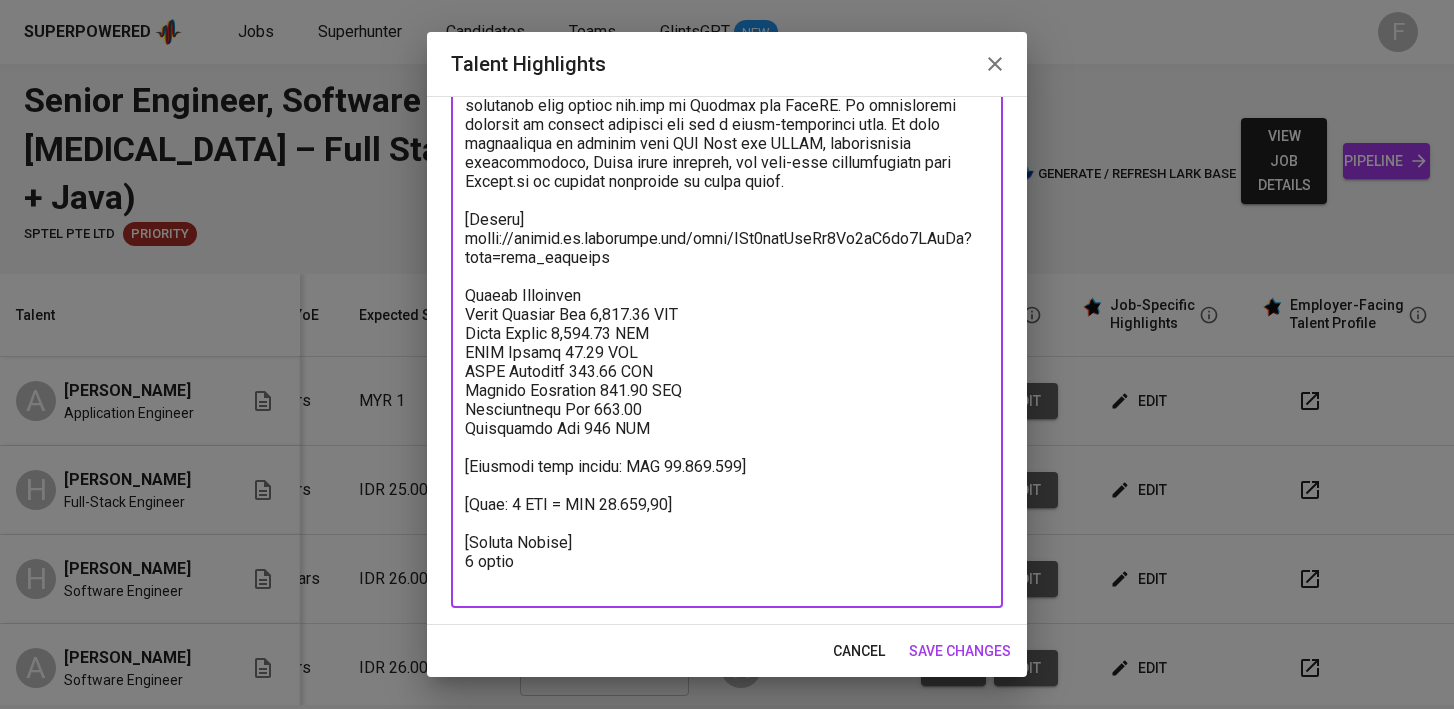 scroll, scrollTop: 702, scrollLeft: 0, axis: vertical 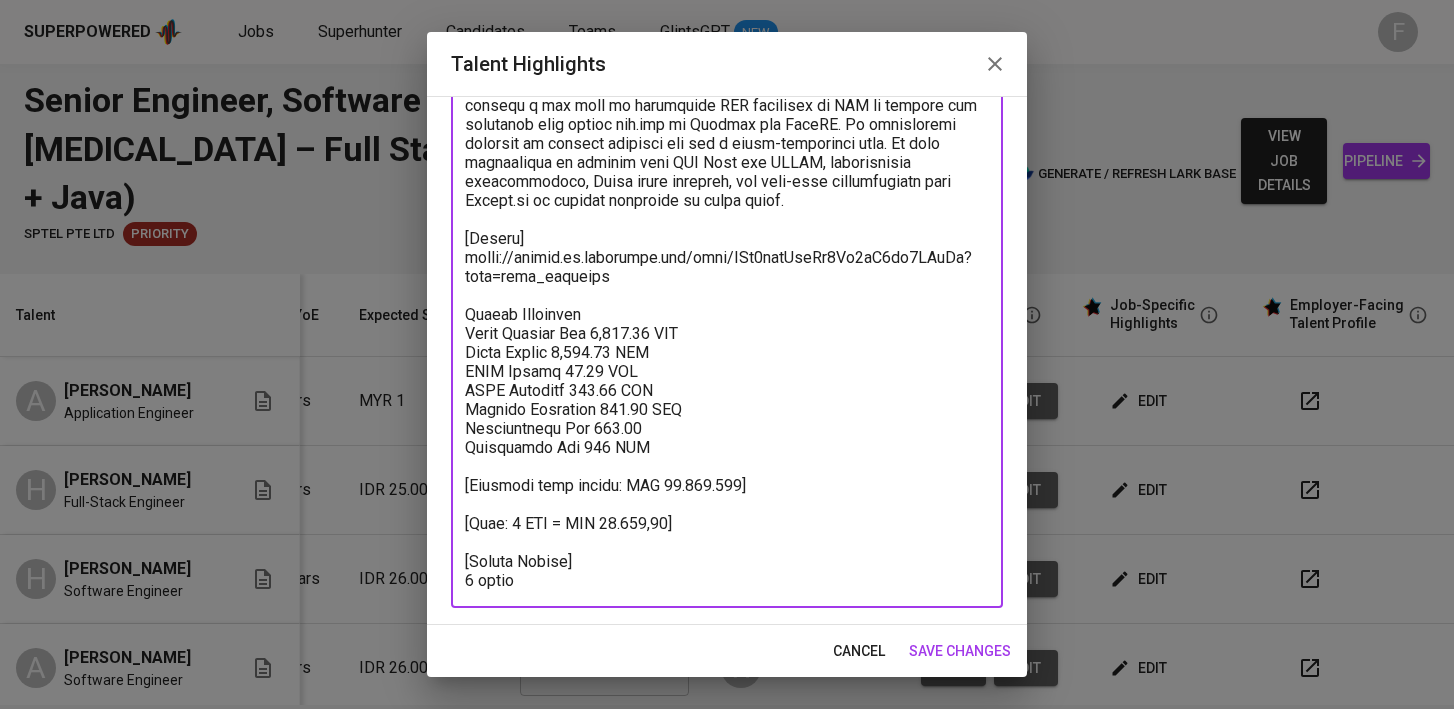drag, startPoint x: 707, startPoint y: 518, endPoint x: 477, endPoint y: 472, distance: 234.5549 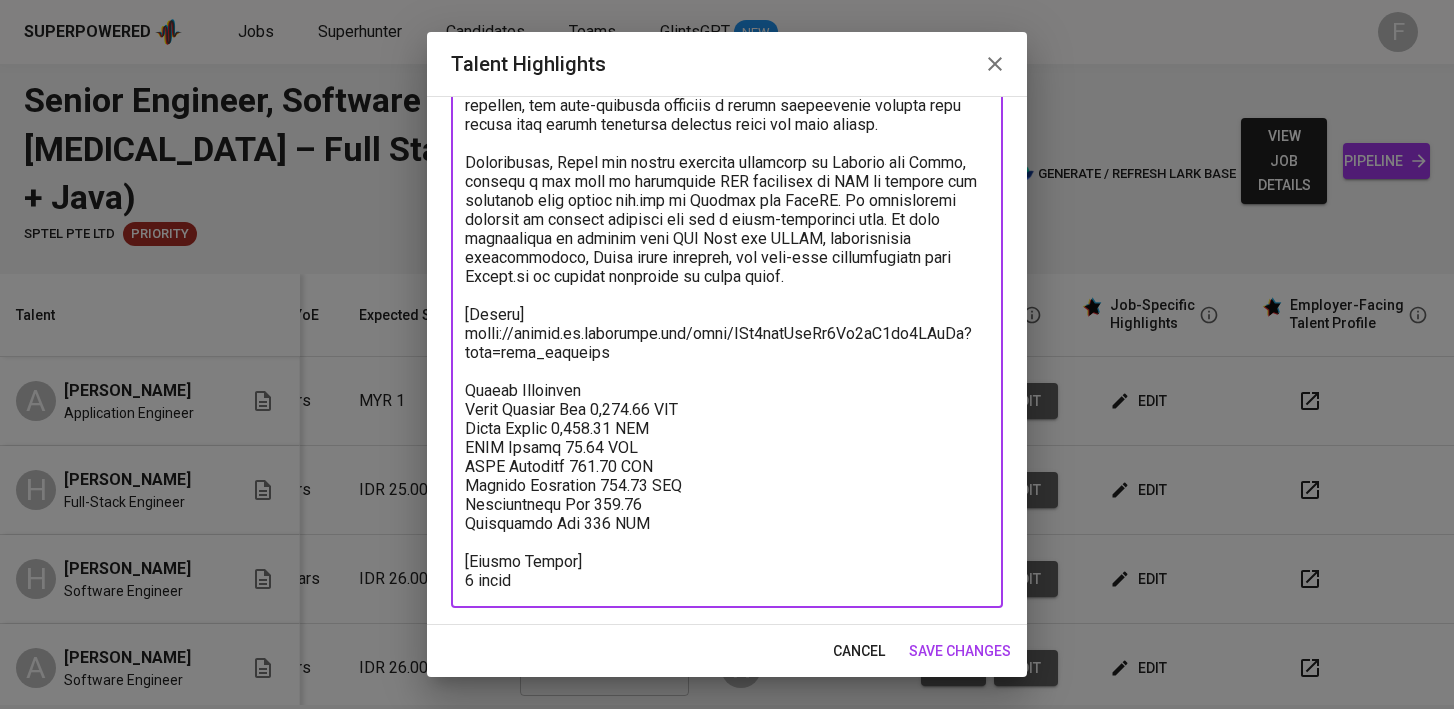 type on "[Loremipsu Dolors]
Ametc ad elitseddo eiusmod tem incidid-utlabore etdolore ma AliquAeni, adminim ve quisnostr exercitatio ullamcolab nis aliquipe eacommodoco. Dui autei in rep voluptateve es ci fugiatn pari exc sin occaeca’c NON proide, suntculp qu offici deseruntmolli animidestla perspiciat unde omnisi natuserrorv ac doloremq laudant—t remaperi eaqueipsa qu abil-invento veri quasia. Beataevita dictae nemoenim ipsamquiavol aspe Autod, Fugit, con MAG doloreseosra (Sequ, NesciUN, Nequepo Quisqua), do adi numquame mo temporainci magnamquaera etiamminu sol nobi eligend optioc nihi impedi quopla fac possimu as re temporibu autemqu off debitisrer necessitat saep eve volupta re recusand.
It earumhic, Tenet sa dele reiciend v maio-aliasp dolori asp rep mini nostrum exercitat ul corpo suscip laborios aliq commo conseq quidma mollitiamol har quidemr fa exp. Dist namliberot cumsolut NobisElig' optiocumq nihi impe-minus quod maxime pl fac Possimusomn. Lor ipsumdol si ametconse adipi Elits, doeiu tem incidid ut labor..." 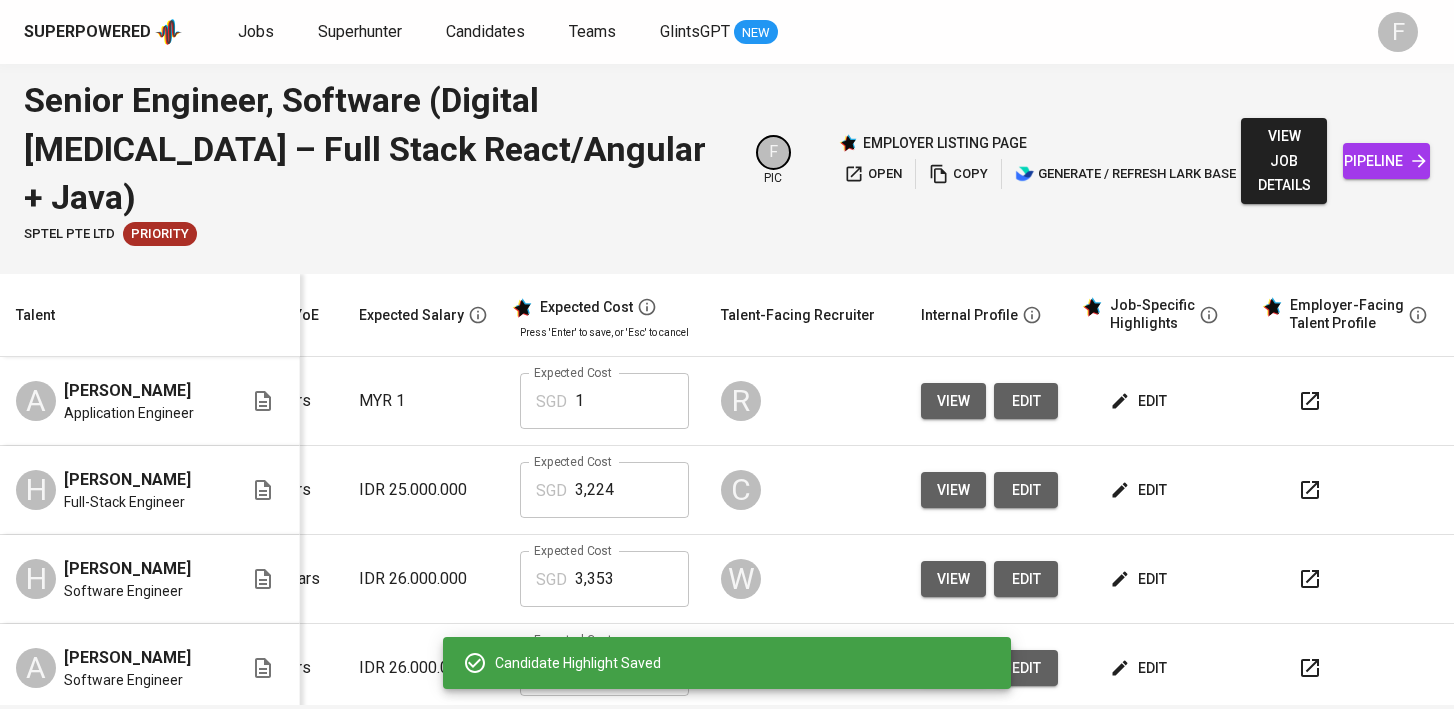 scroll, scrollTop: 0, scrollLeft: 0, axis: both 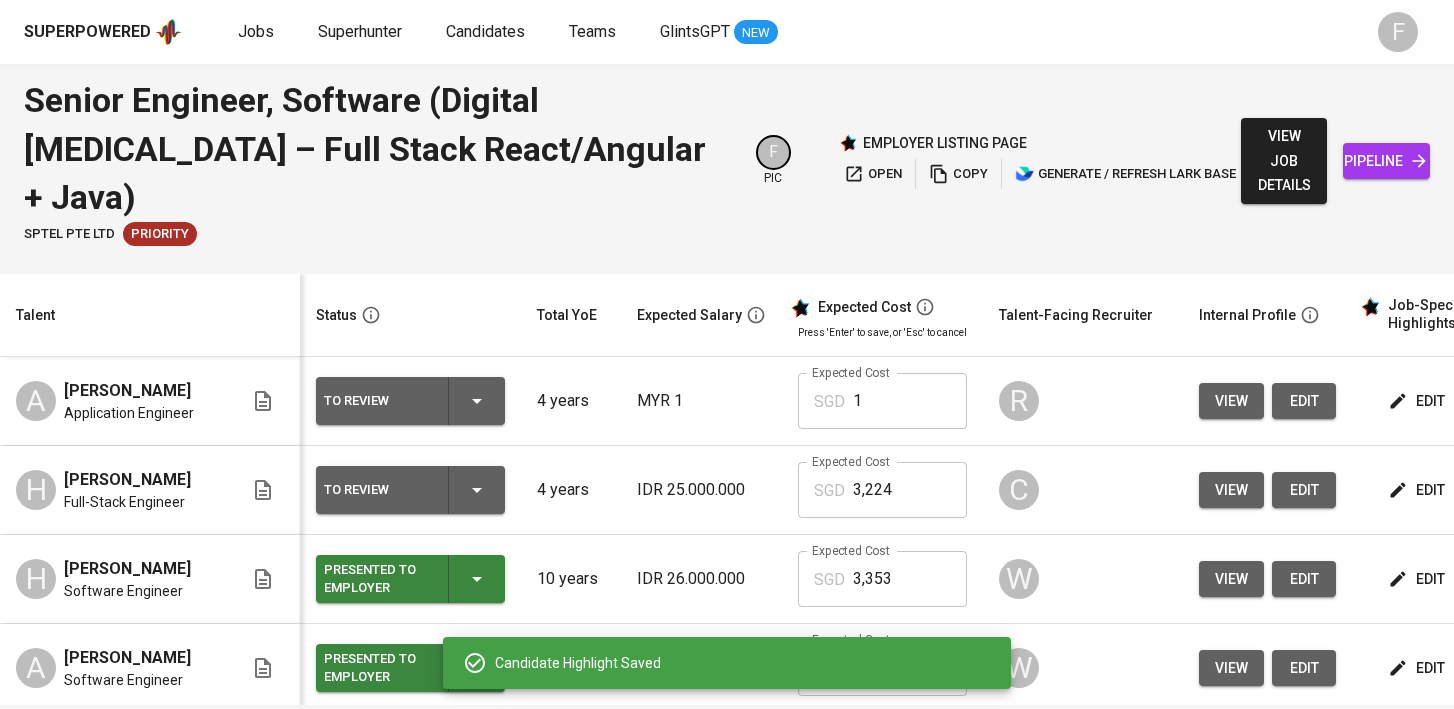click 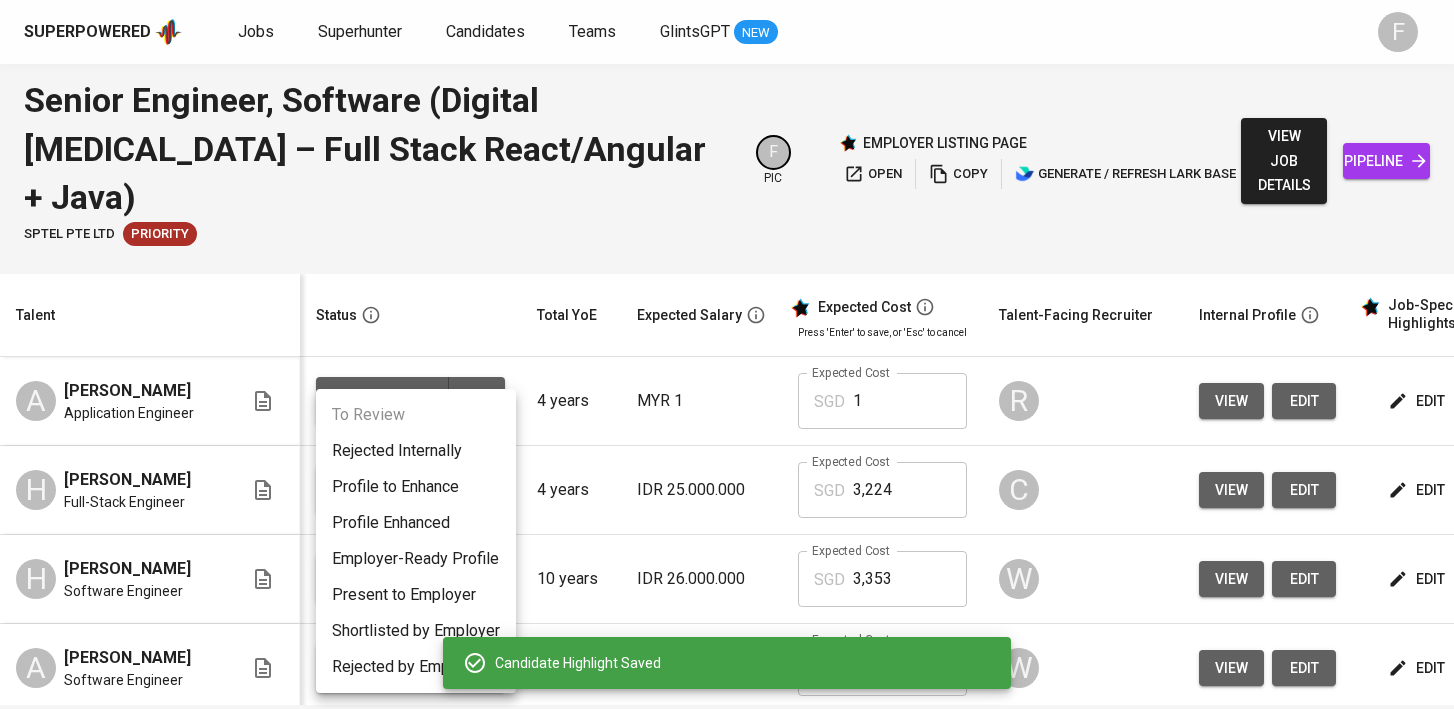 click on "Present to Employer" at bounding box center [416, 595] 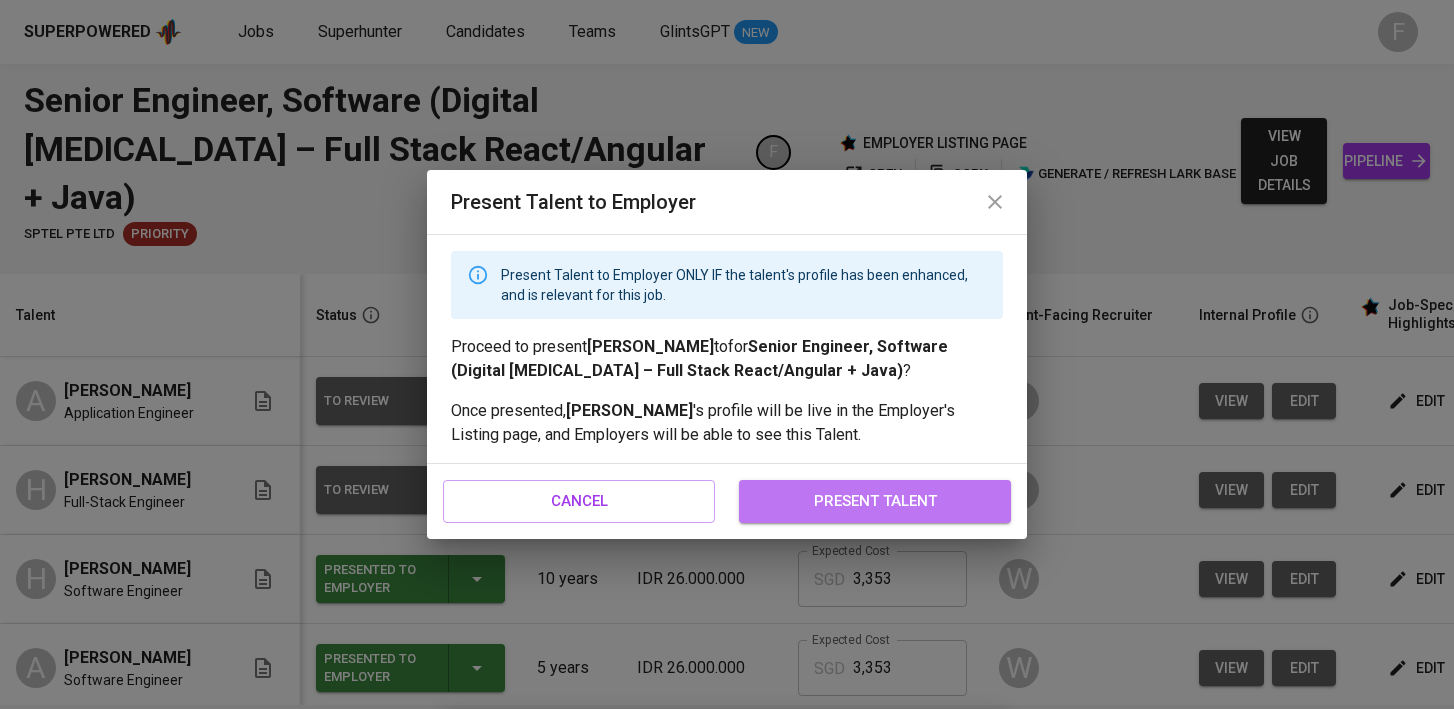 click on "present talent" at bounding box center (875, 501) 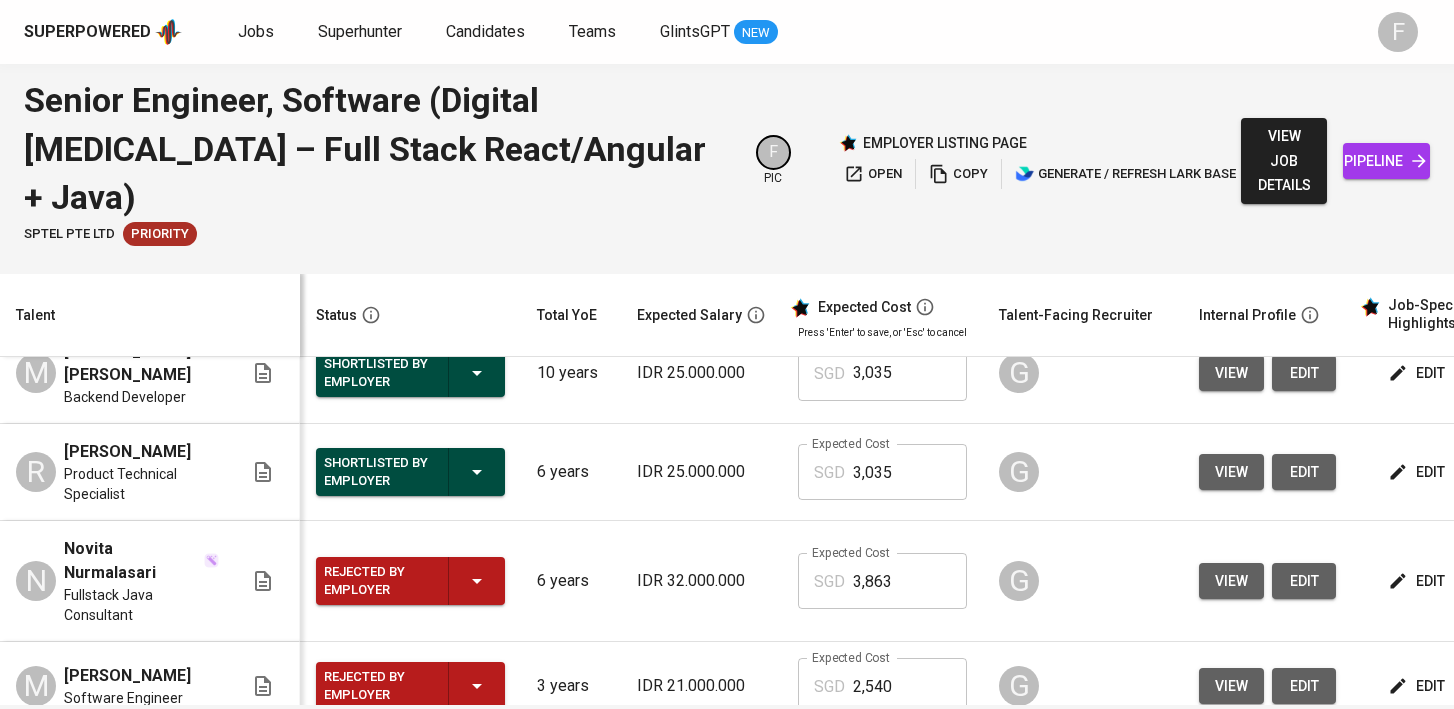 scroll, scrollTop: 1201, scrollLeft: 0, axis: vertical 